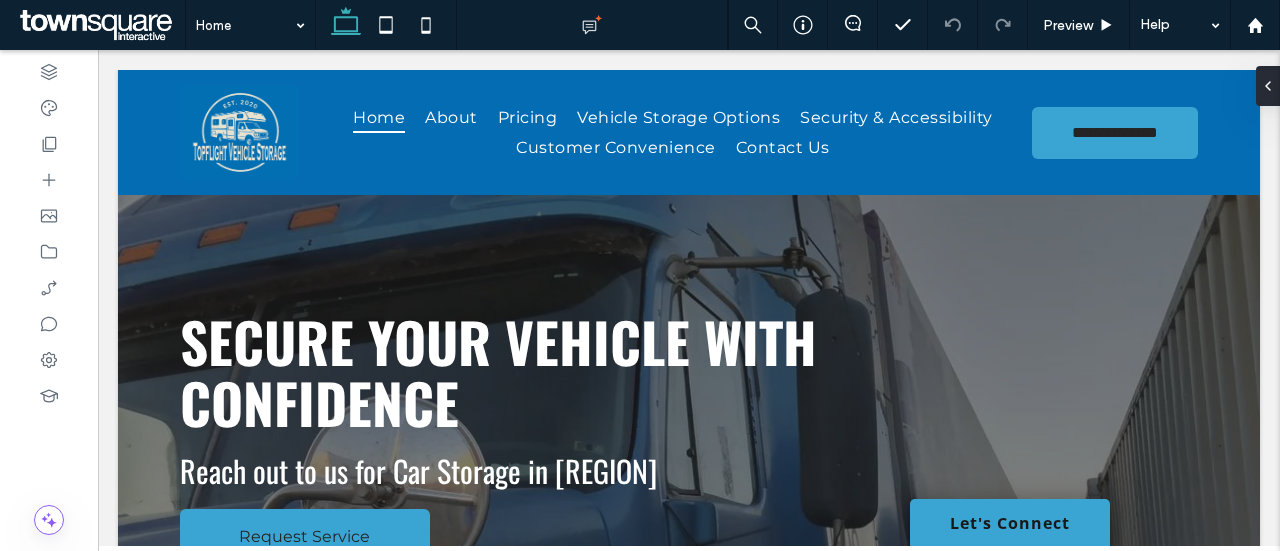 scroll, scrollTop: 2100, scrollLeft: 0, axis: vertical 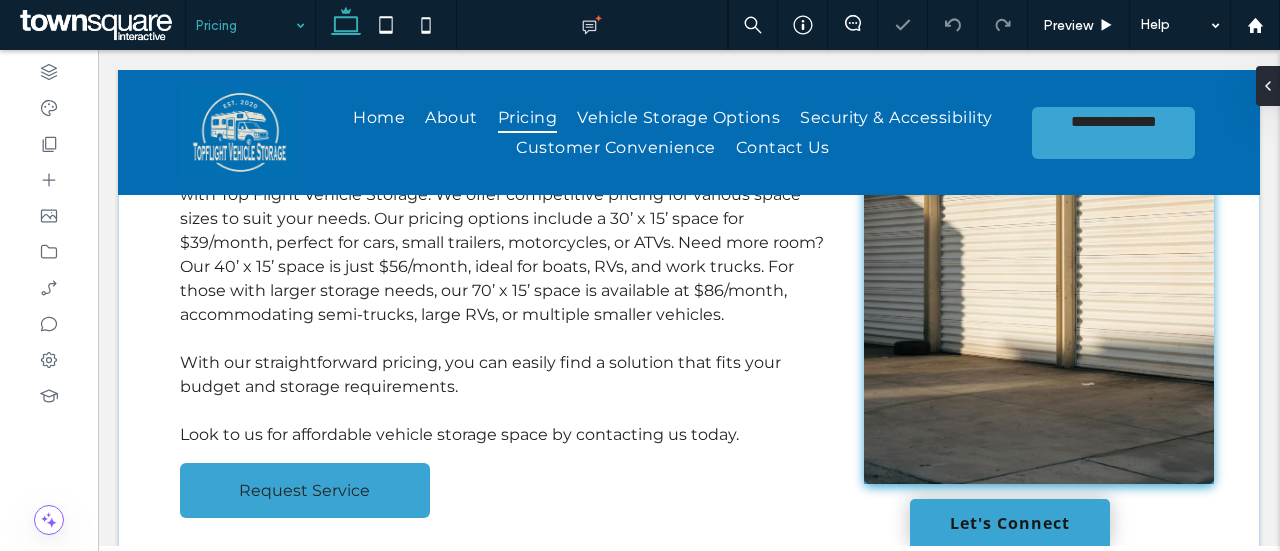click at bounding box center (1039, 240) 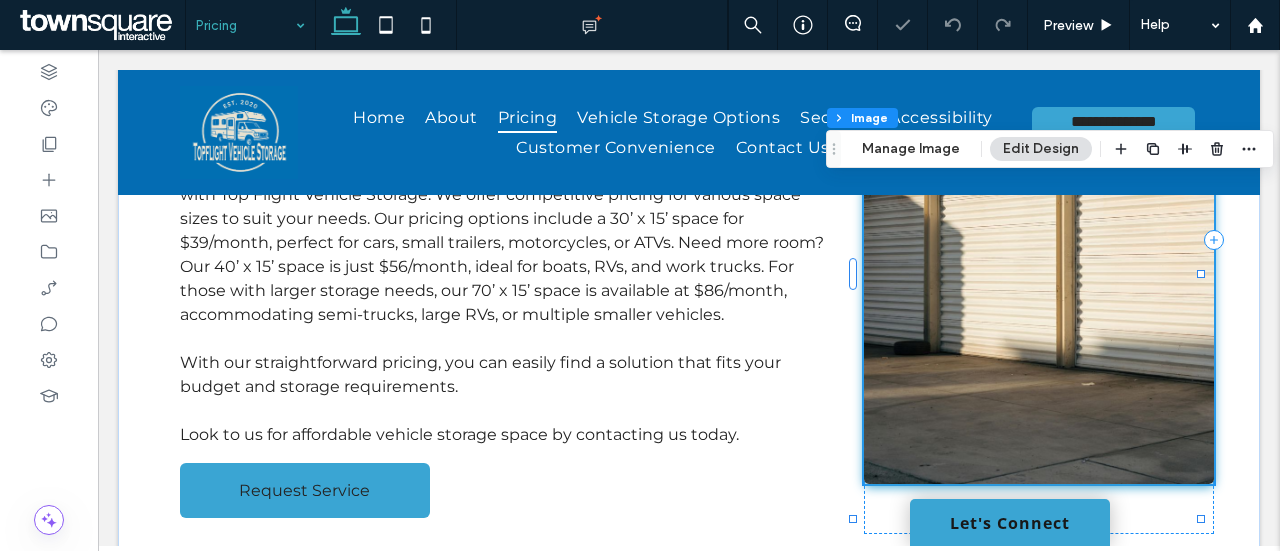 type on "*" 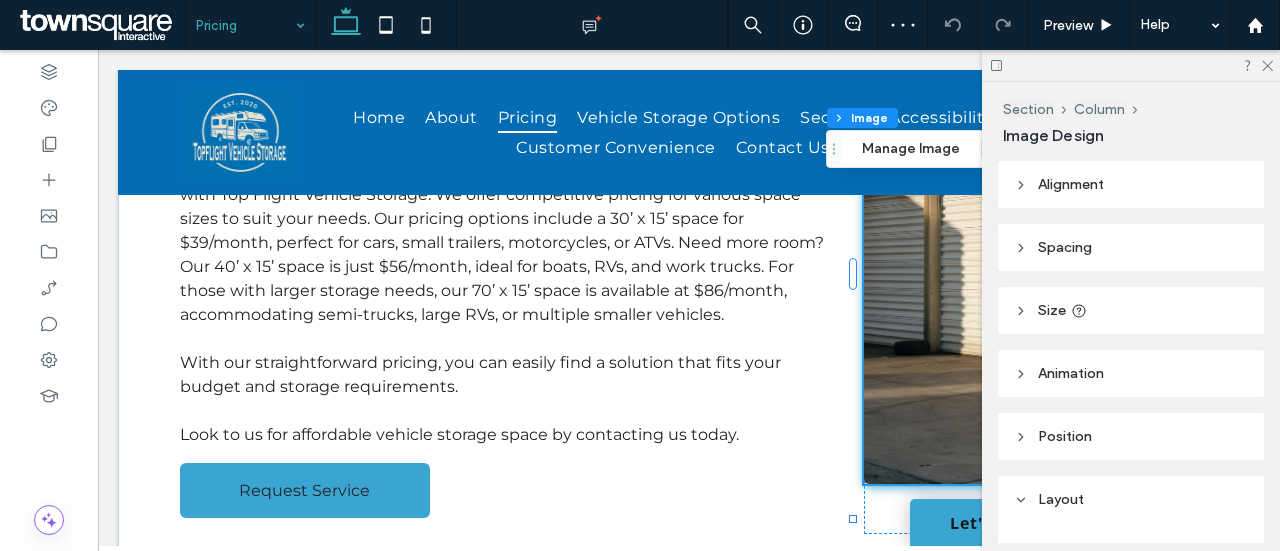 click at bounding box center [1039, 240] 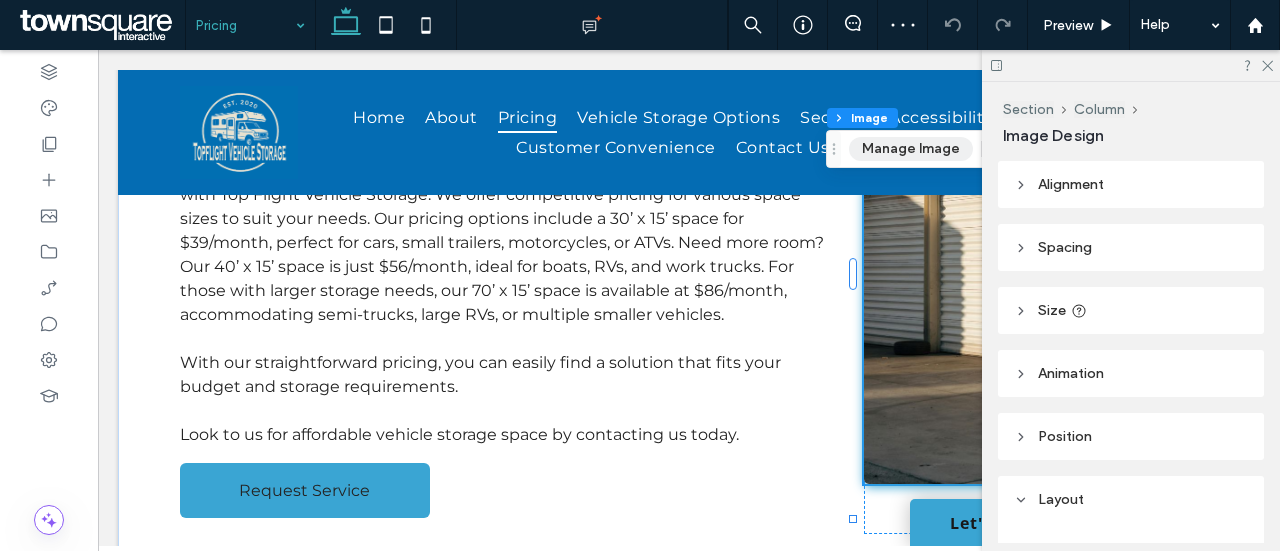 click on "Manage Image" at bounding box center (911, 149) 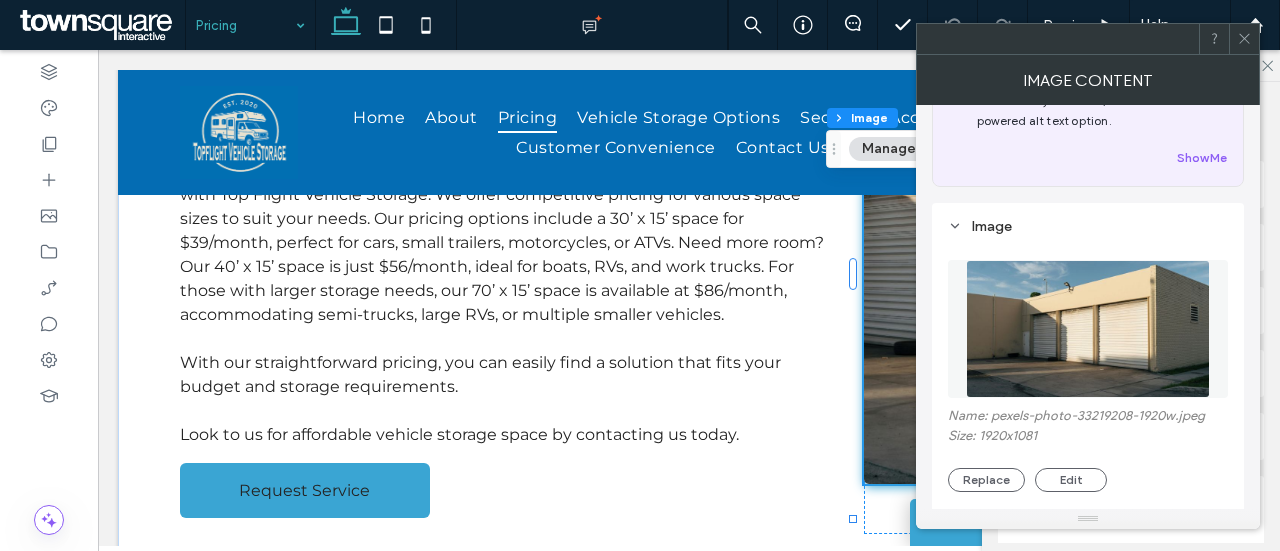 scroll, scrollTop: 200, scrollLeft: 0, axis: vertical 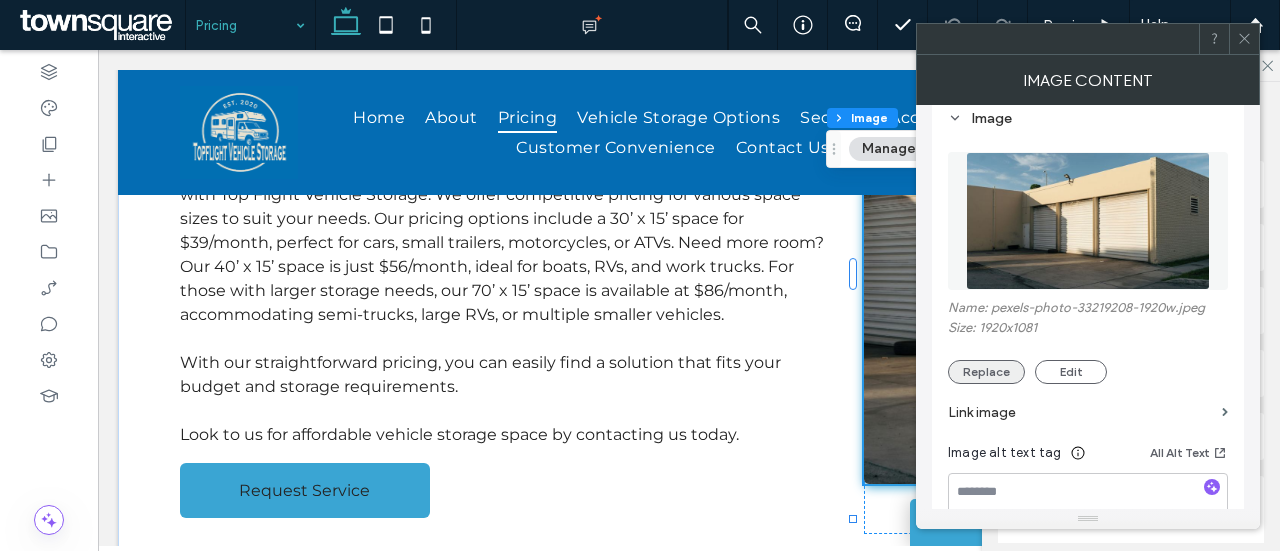 click on "Replace" at bounding box center [986, 372] 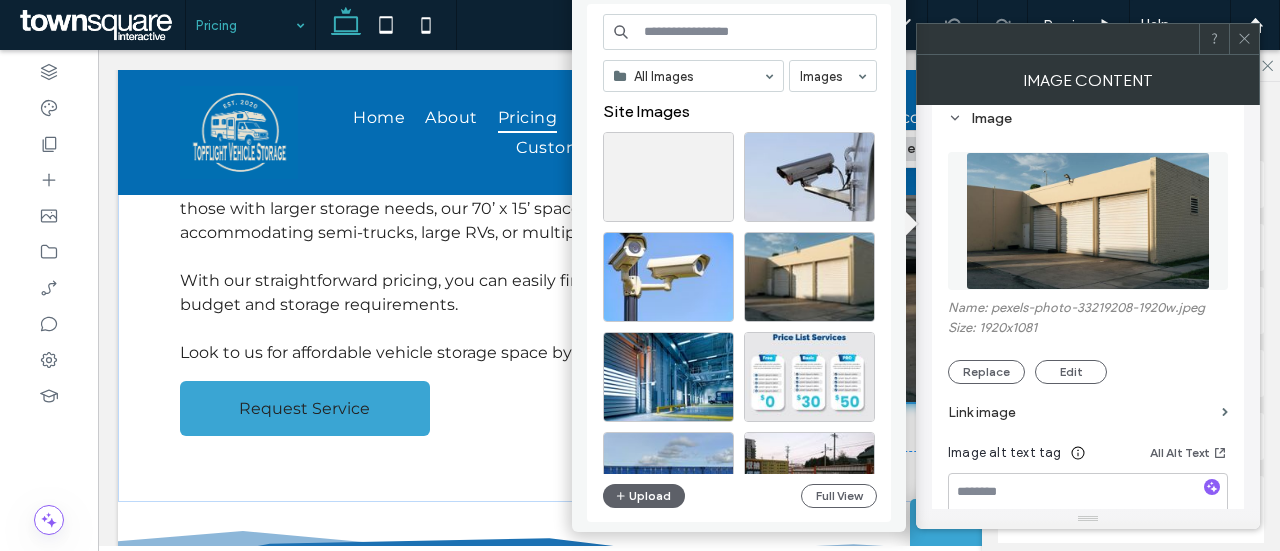 scroll, scrollTop: 500, scrollLeft: 0, axis: vertical 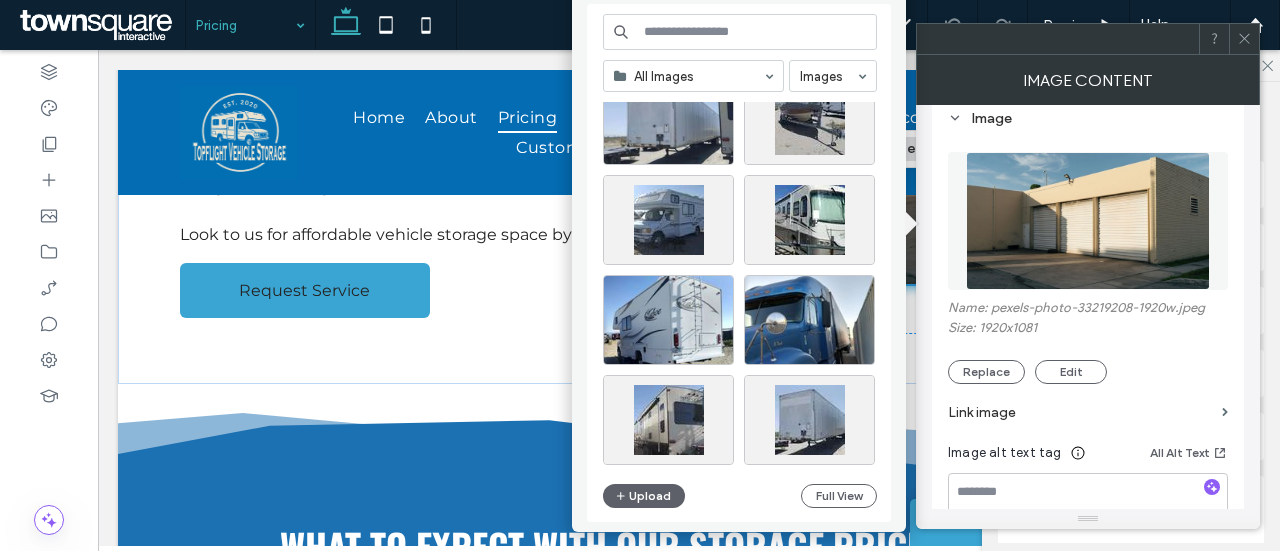 click at bounding box center (740, 32) 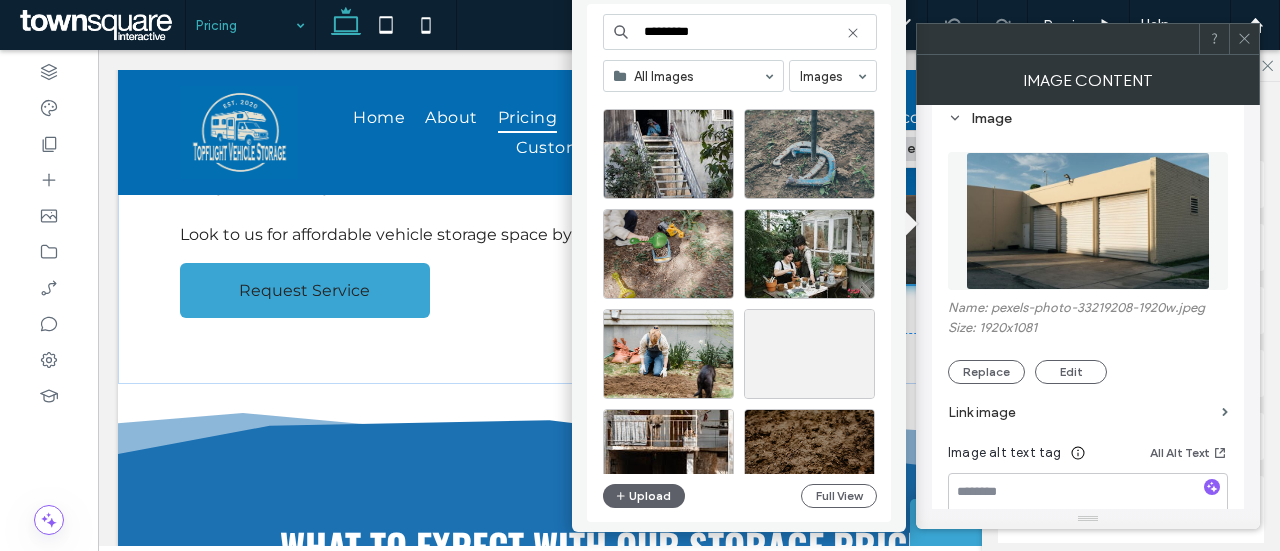 scroll, scrollTop: 500, scrollLeft: 0, axis: vertical 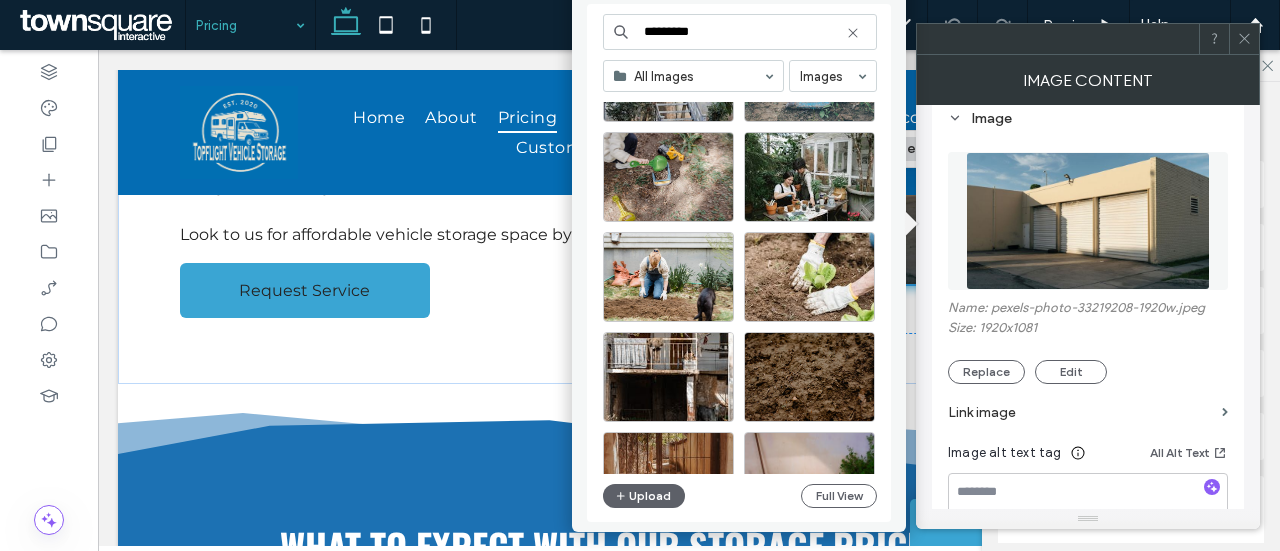 click on "*********" at bounding box center (740, 32) 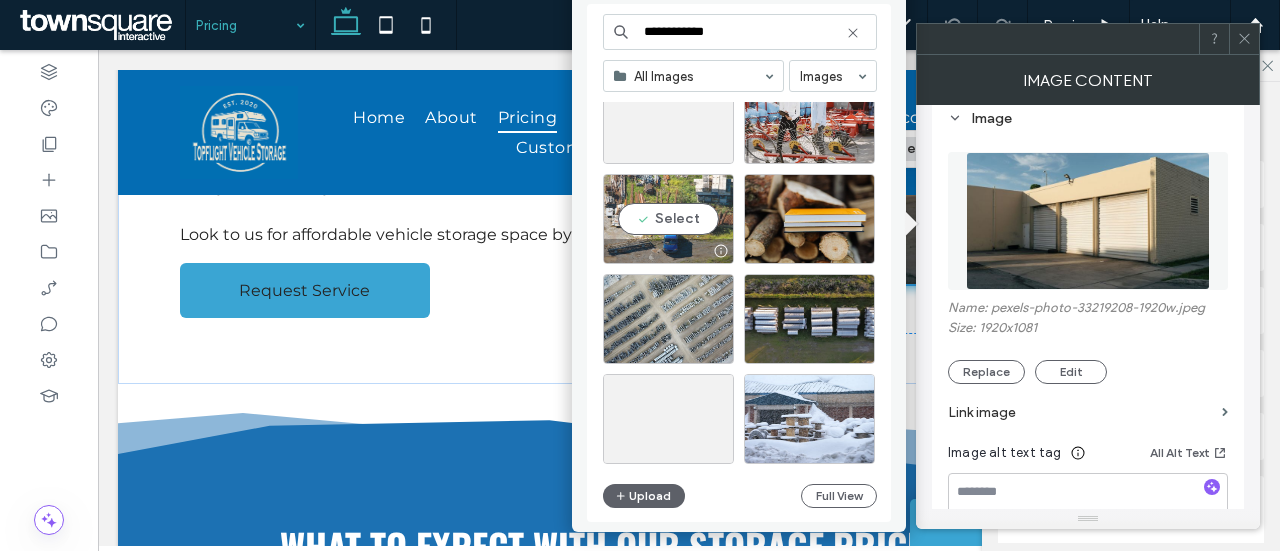 scroll, scrollTop: 200, scrollLeft: 0, axis: vertical 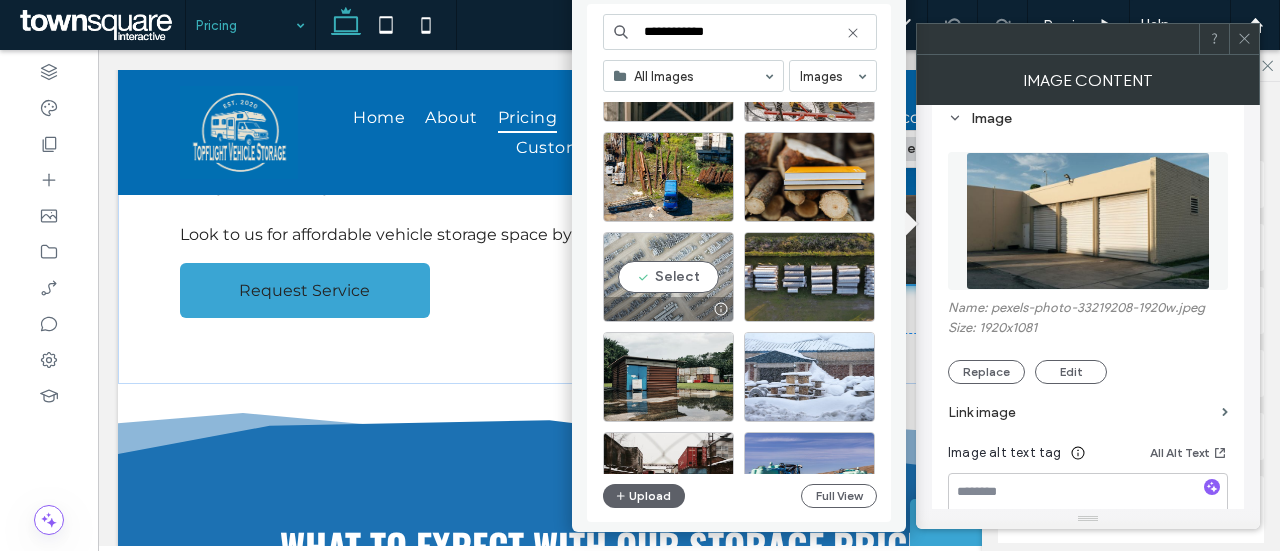 type on "**********" 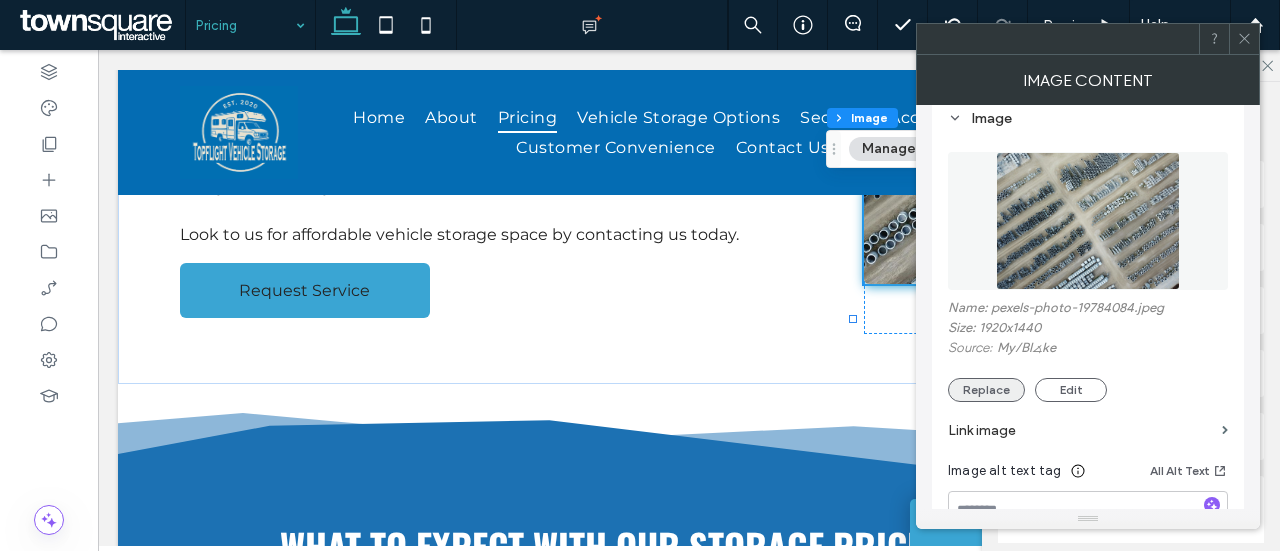 click on "Replace" at bounding box center [986, 390] 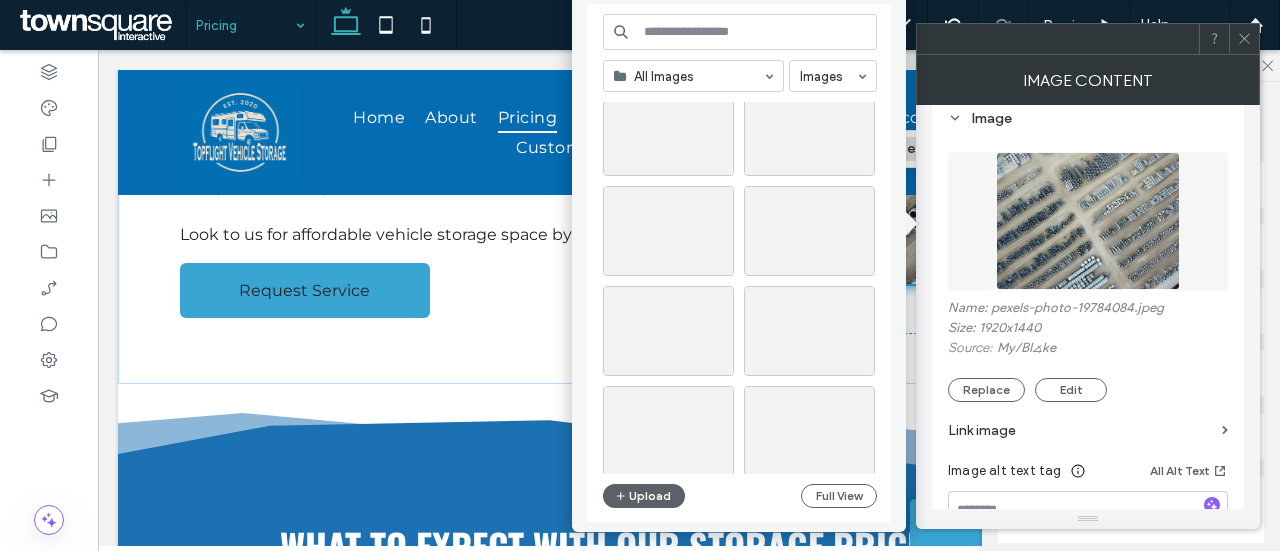 scroll, scrollTop: 1876, scrollLeft: 0, axis: vertical 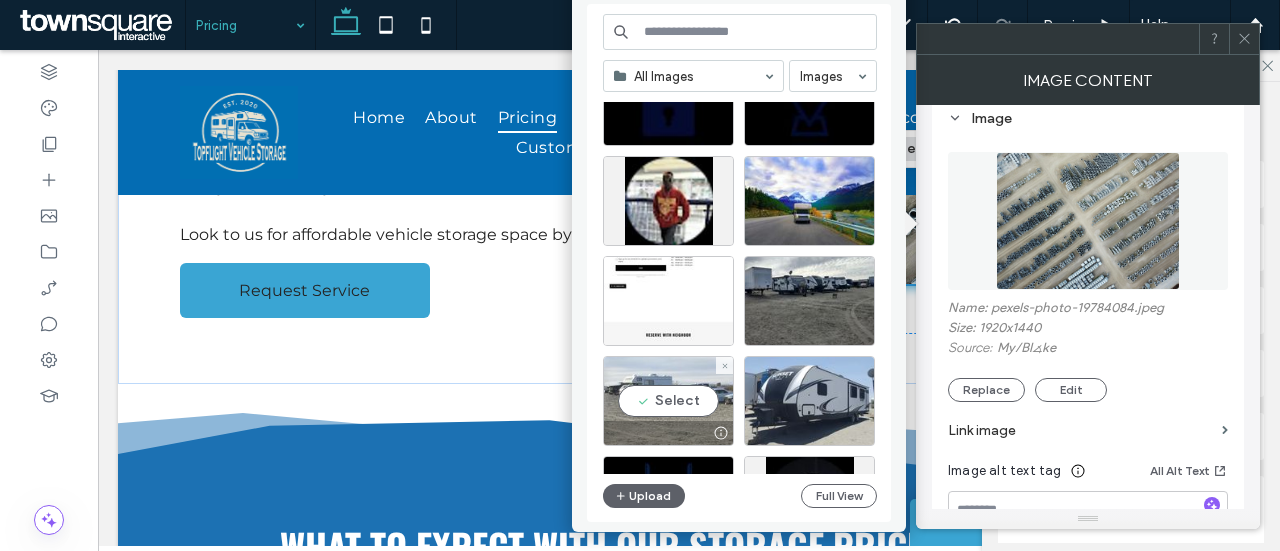 click on "Select" at bounding box center (668, 401) 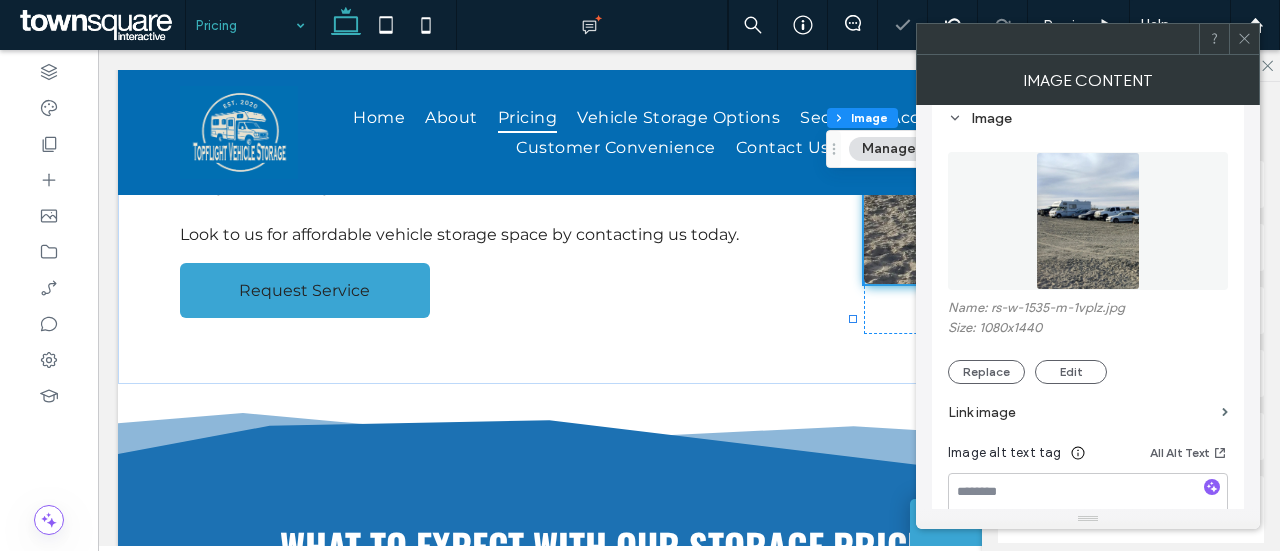 click 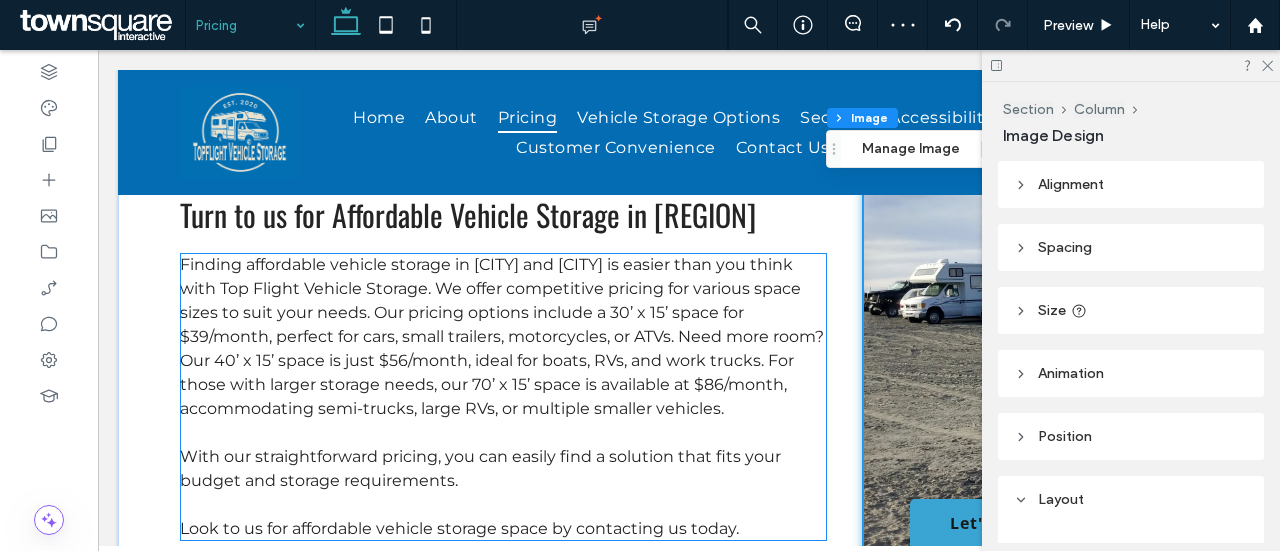 scroll, scrollTop: 200, scrollLeft: 0, axis: vertical 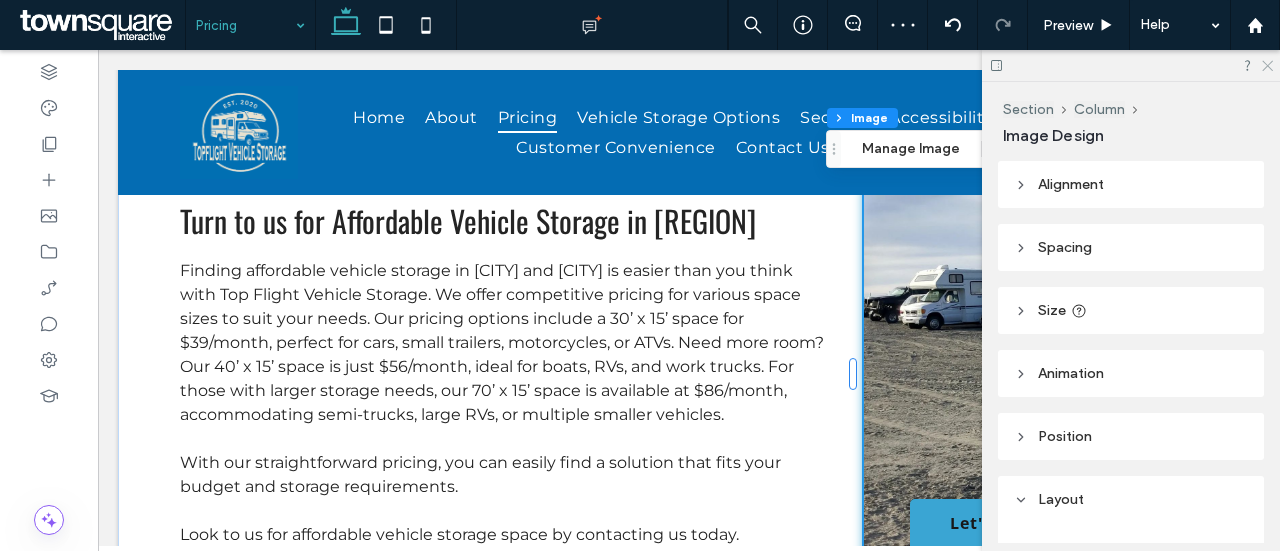 click 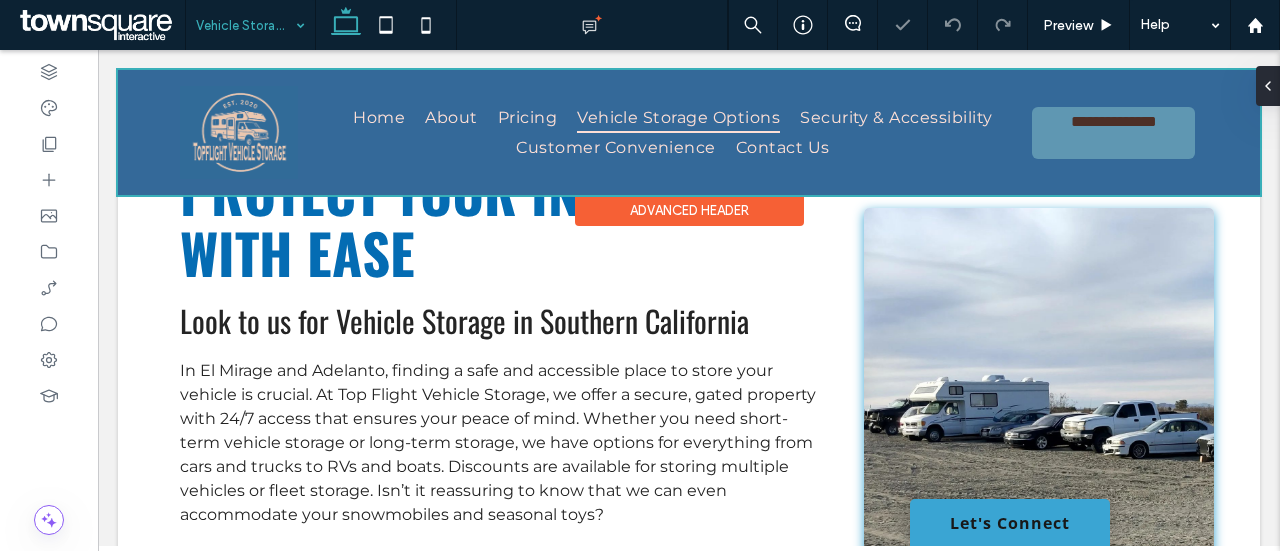 scroll, scrollTop: 0, scrollLeft: 0, axis: both 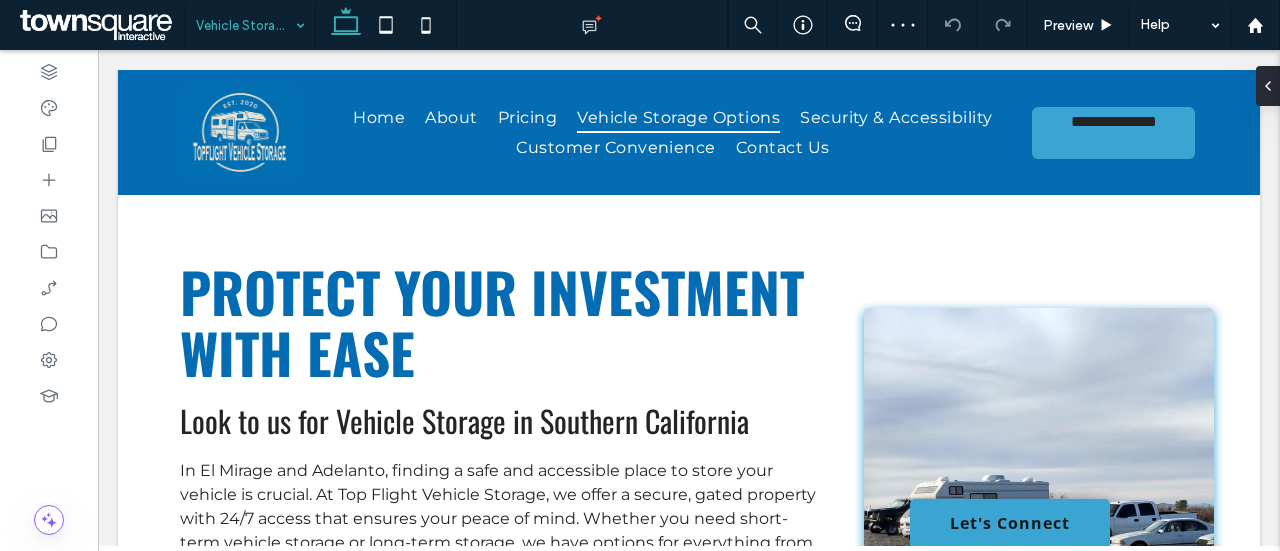 click at bounding box center (245, 25) 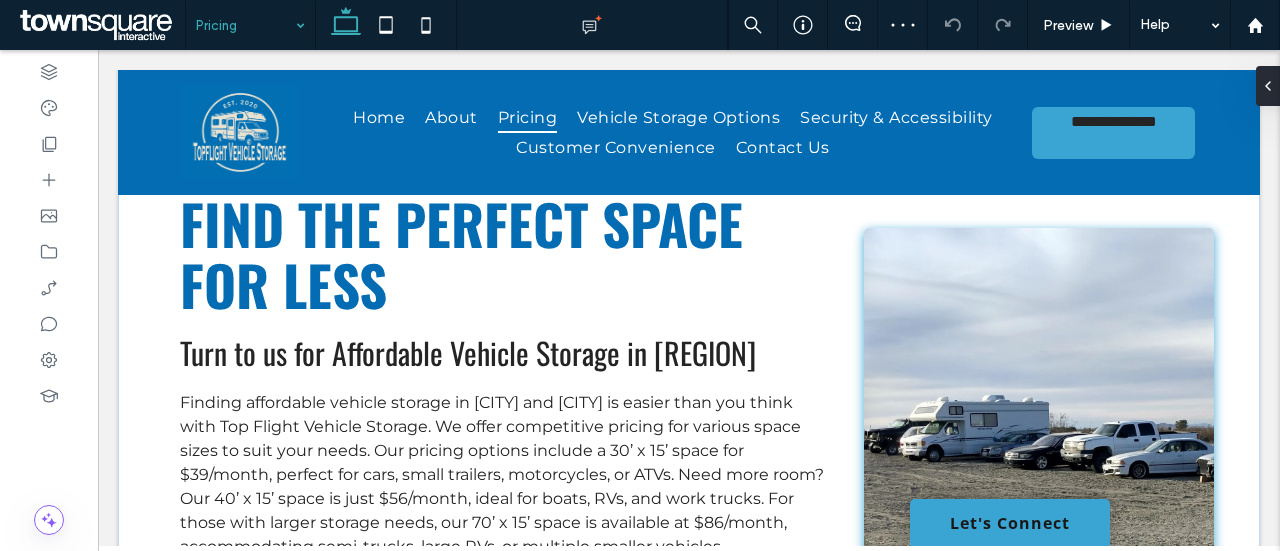 scroll, scrollTop: 100, scrollLeft: 0, axis: vertical 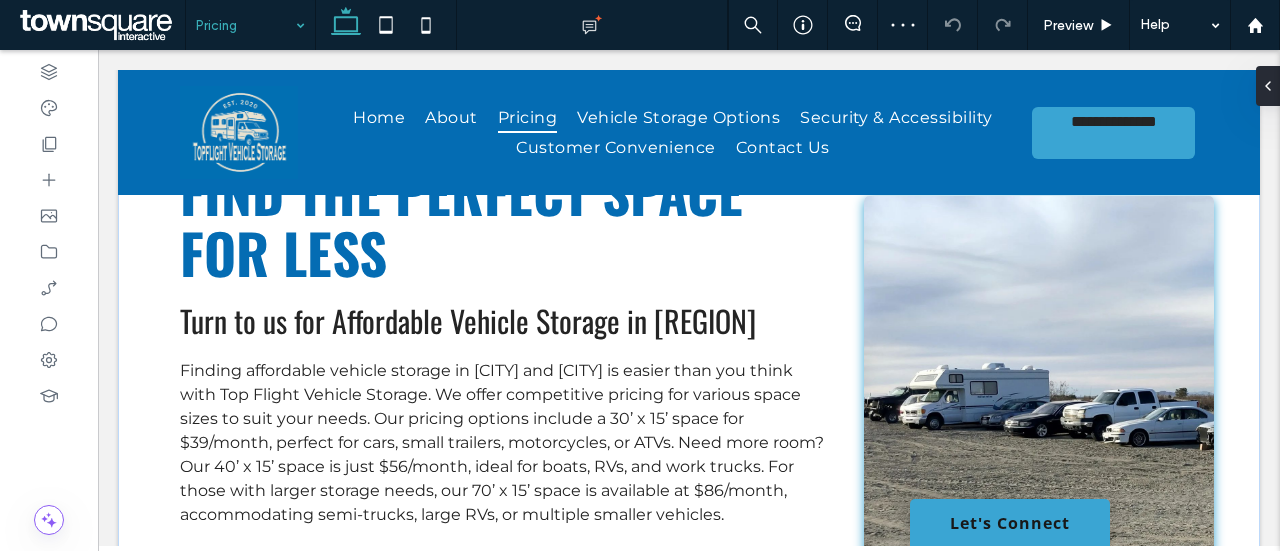 click at bounding box center [1039, 440] 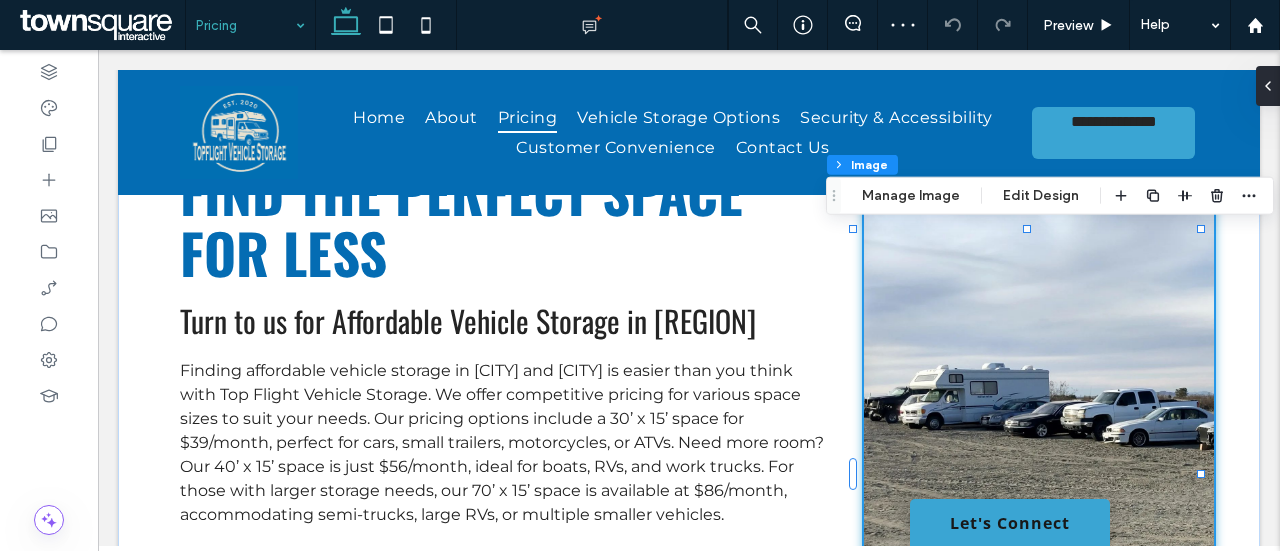 type on "*" 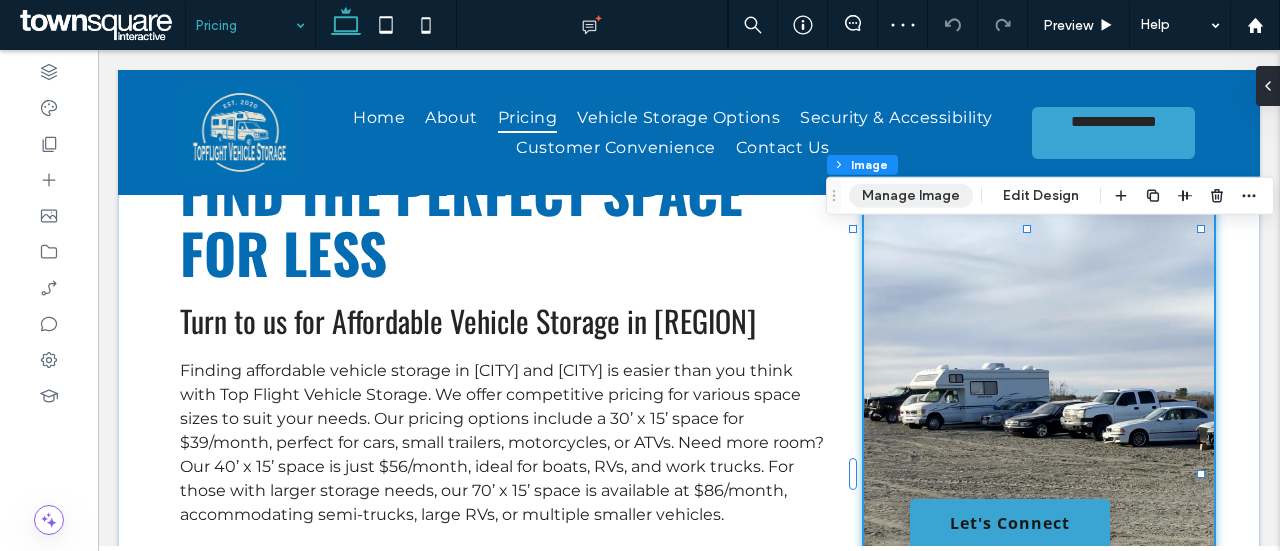 click on "Manage Image" at bounding box center [911, 196] 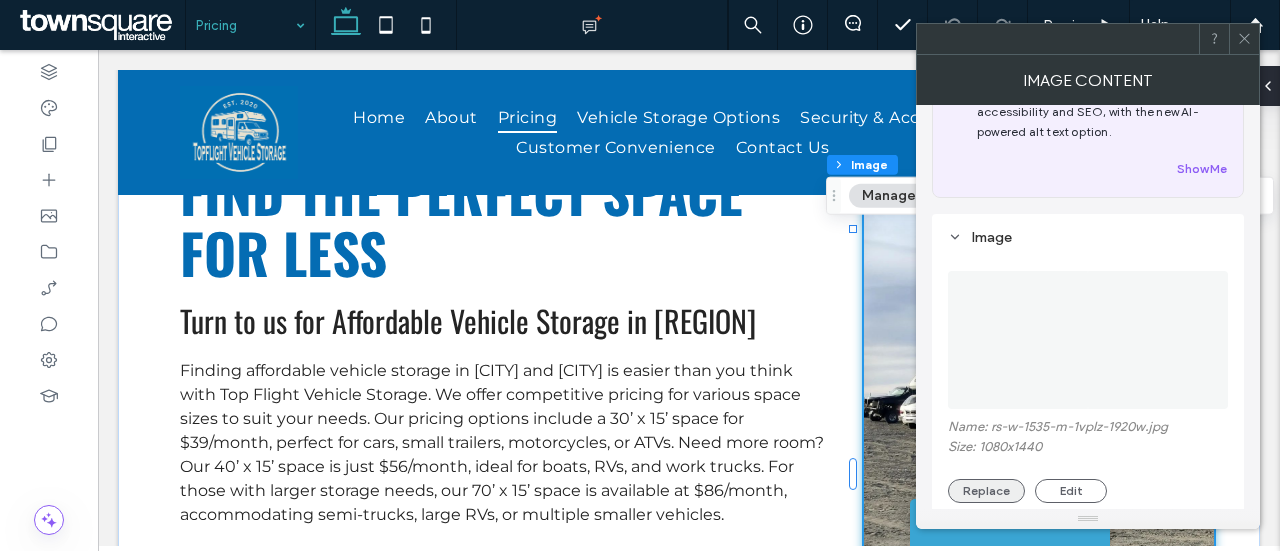 scroll, scrollTop: 200, scrollLeft: 0, axis: vertical 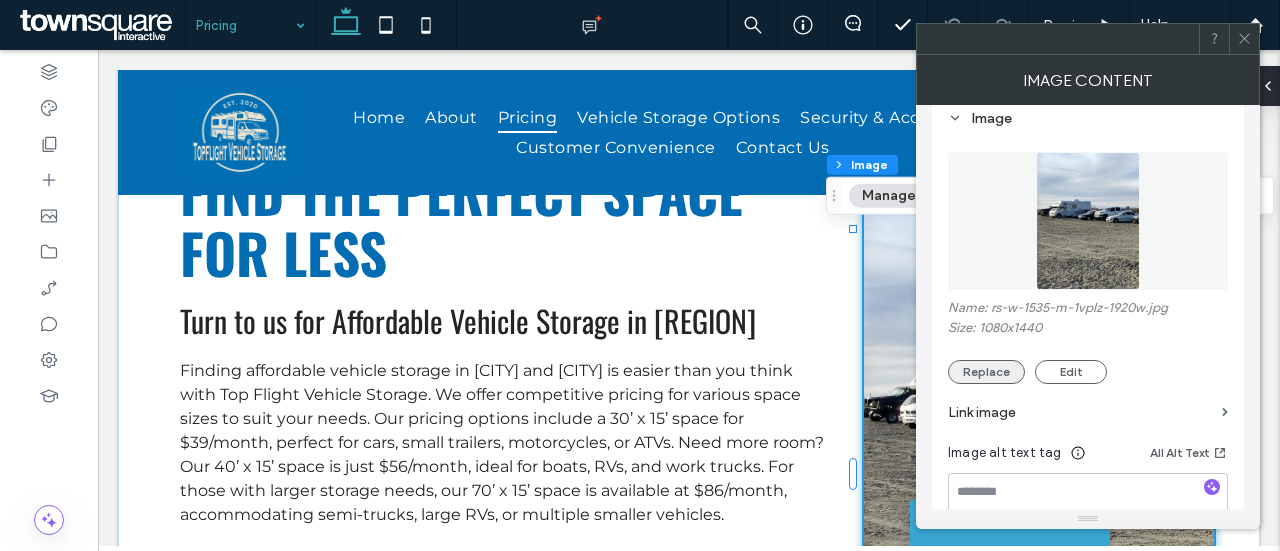 click on "Replace" at bounding box center (986, 372) 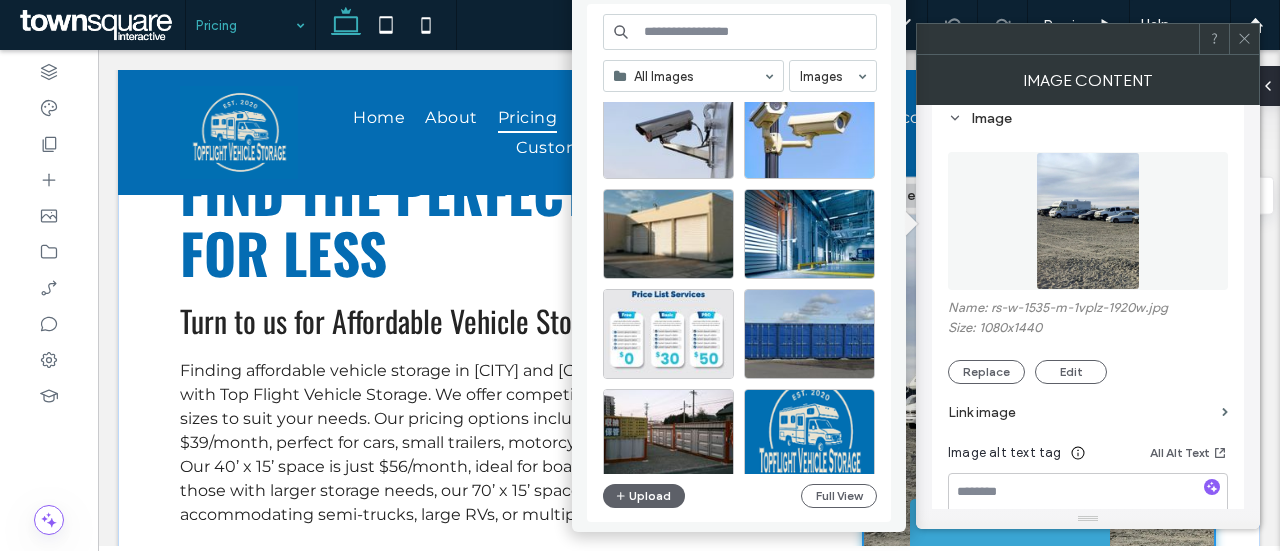 scroll, scrollTop: 257, scrollLeft: 0, axis: vertical 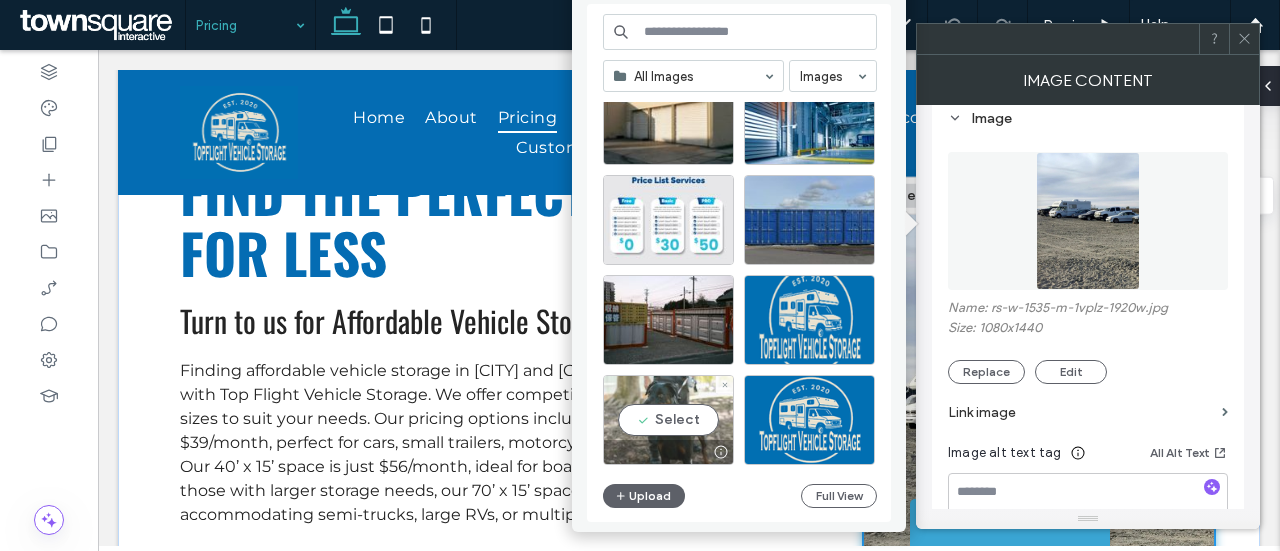 click on "Select" at bounding box center [668, 420] 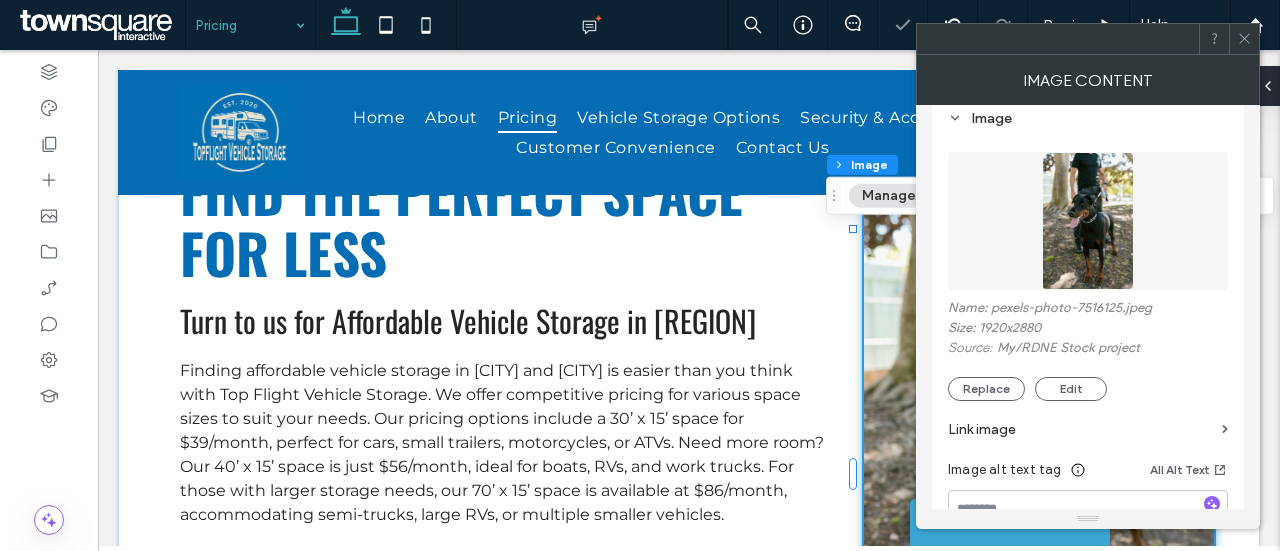 click 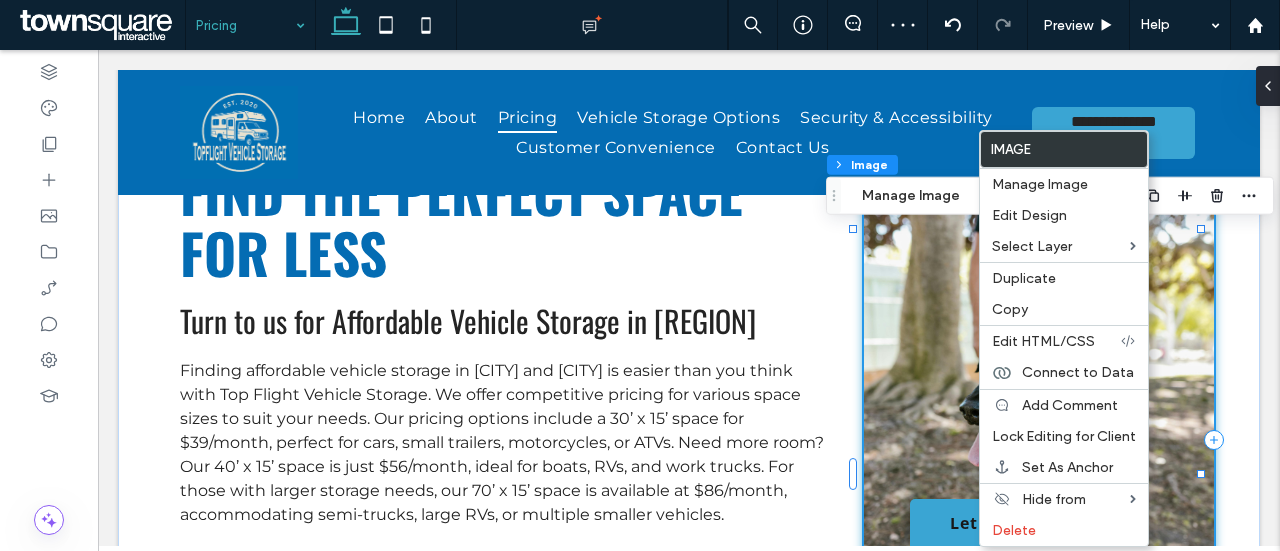 click at bounding box center (1039, 440) 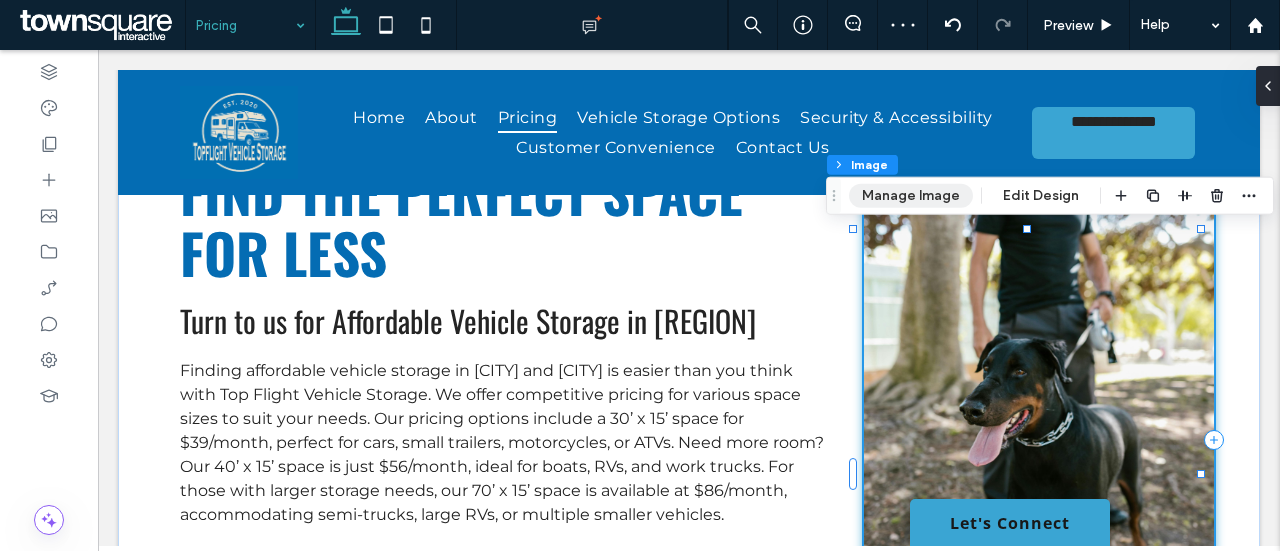 click on "Manage Image" at bounding box center [911, 196] 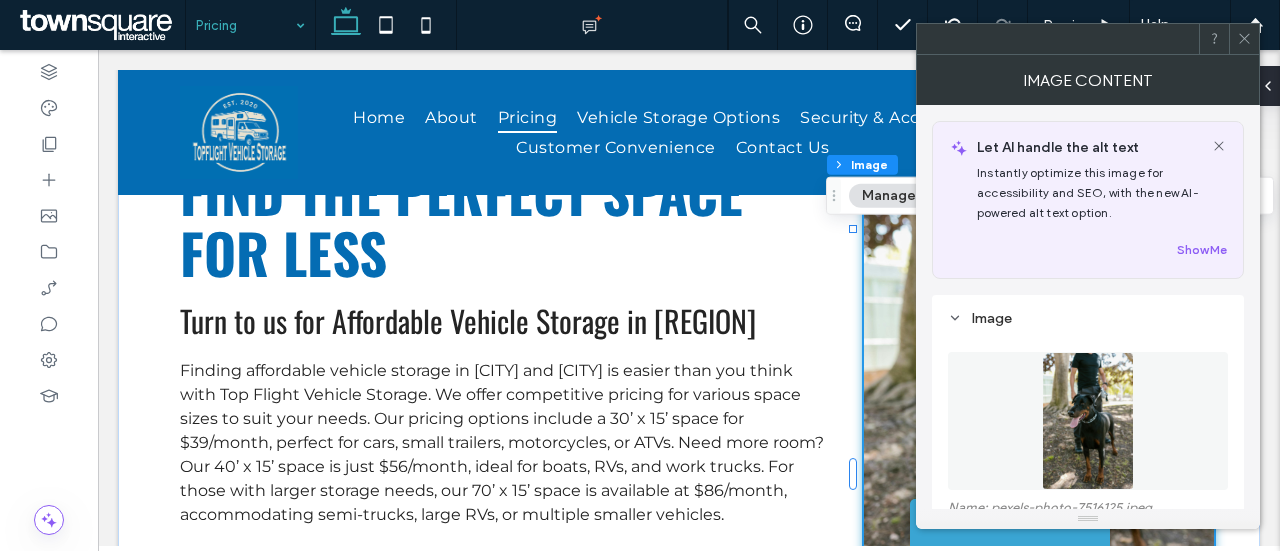 scroll, scrollTop: 100, scrollLeft: 0, axis: vertical 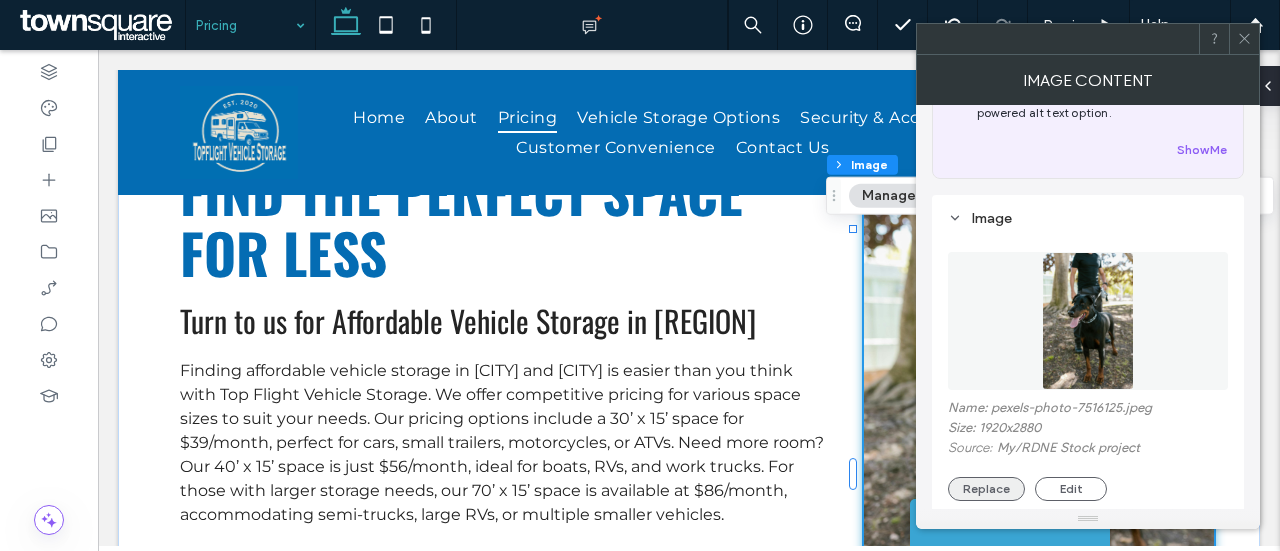 click on "Replace" at bounding box center [986, 489] 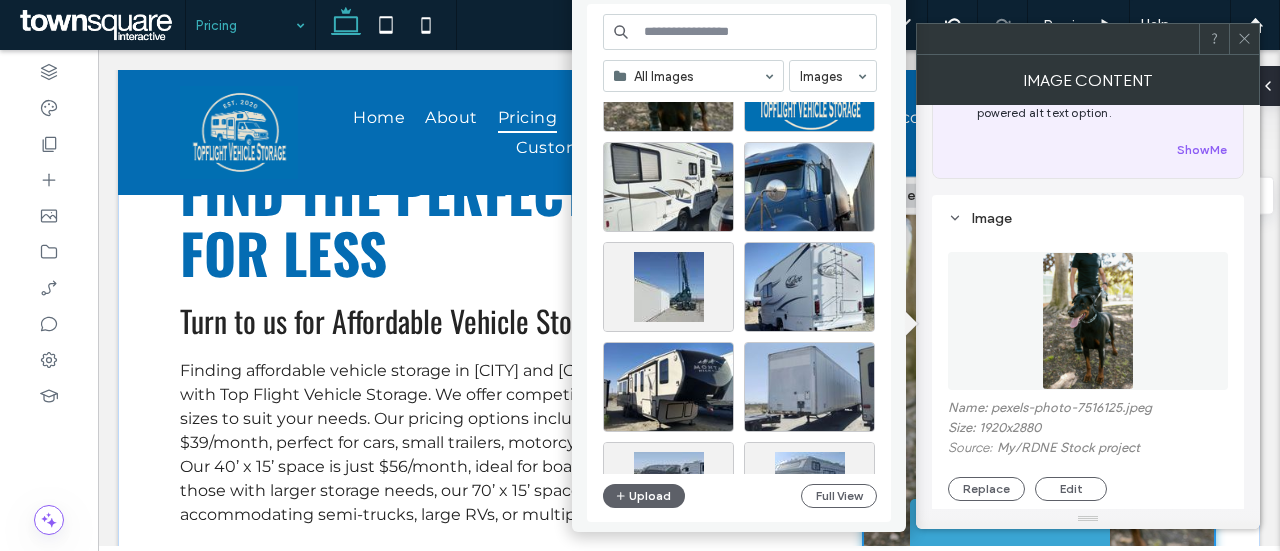 scroll, scrollTop: 600, scrollLeft: 0, axis: vertical 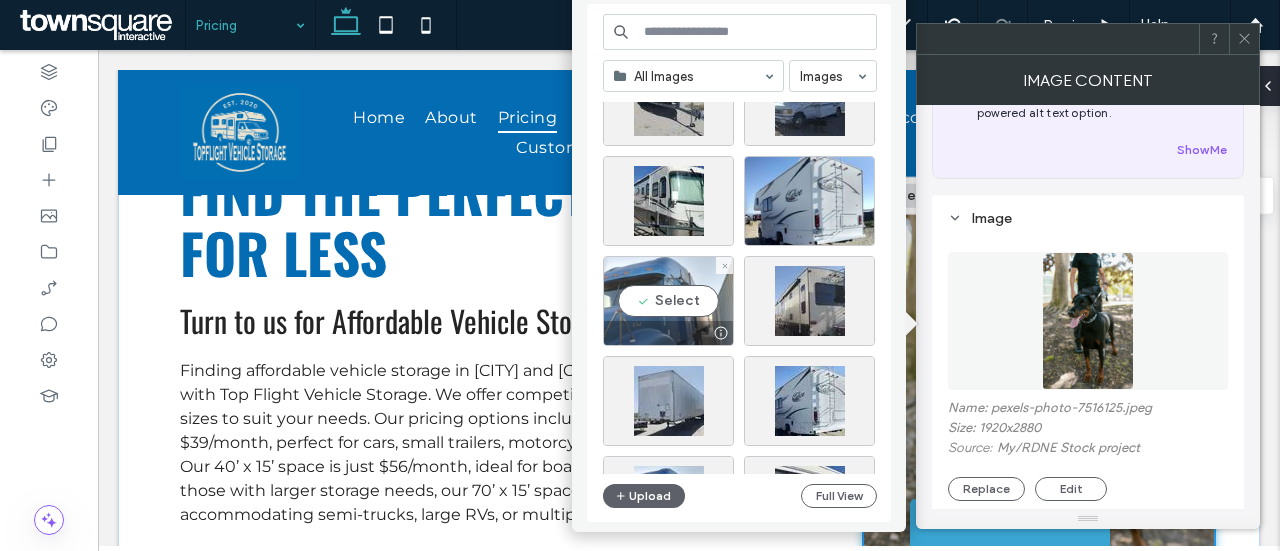 click on "Select" at bounding box center [668, 301] 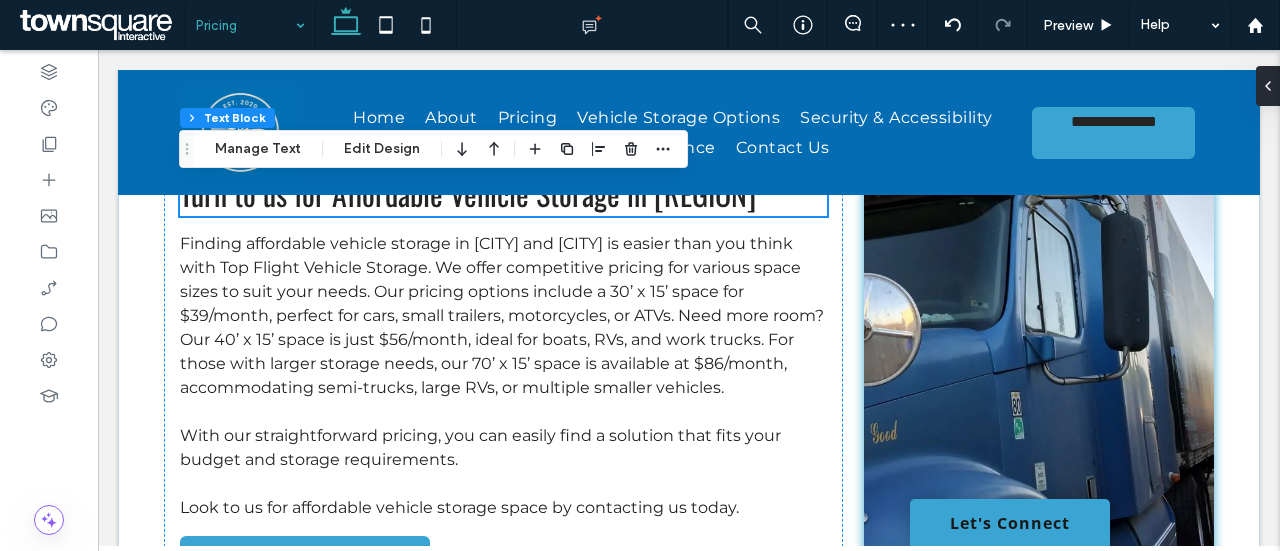 scroll, scrollTop: 200, scrollLeft: 0, axis: vertical 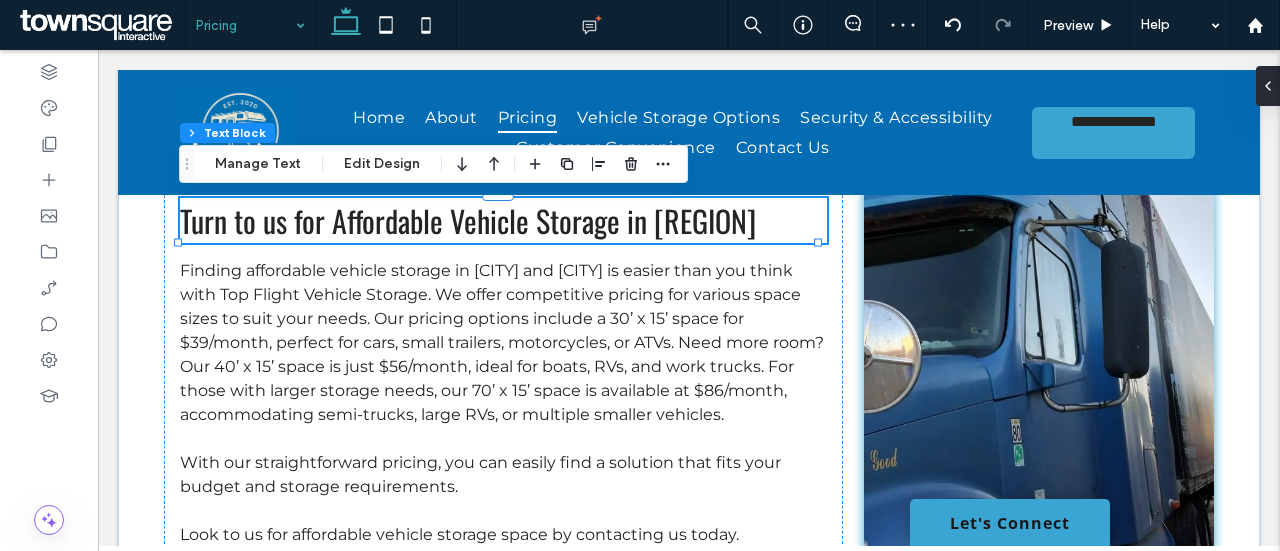 click at bounding box center (1039, 340) 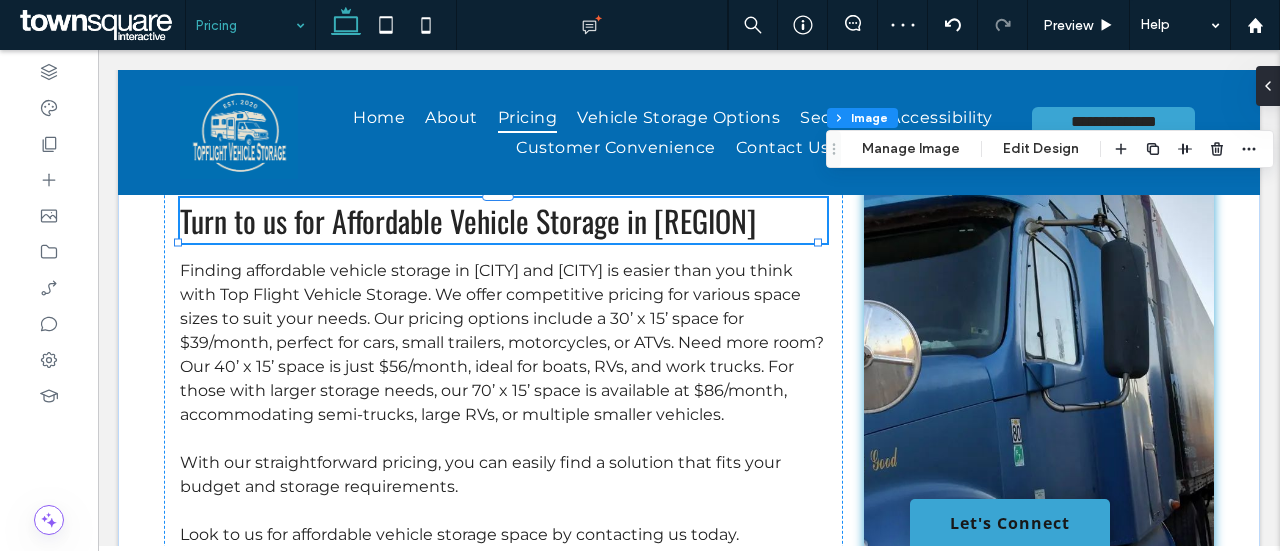 type on "*" 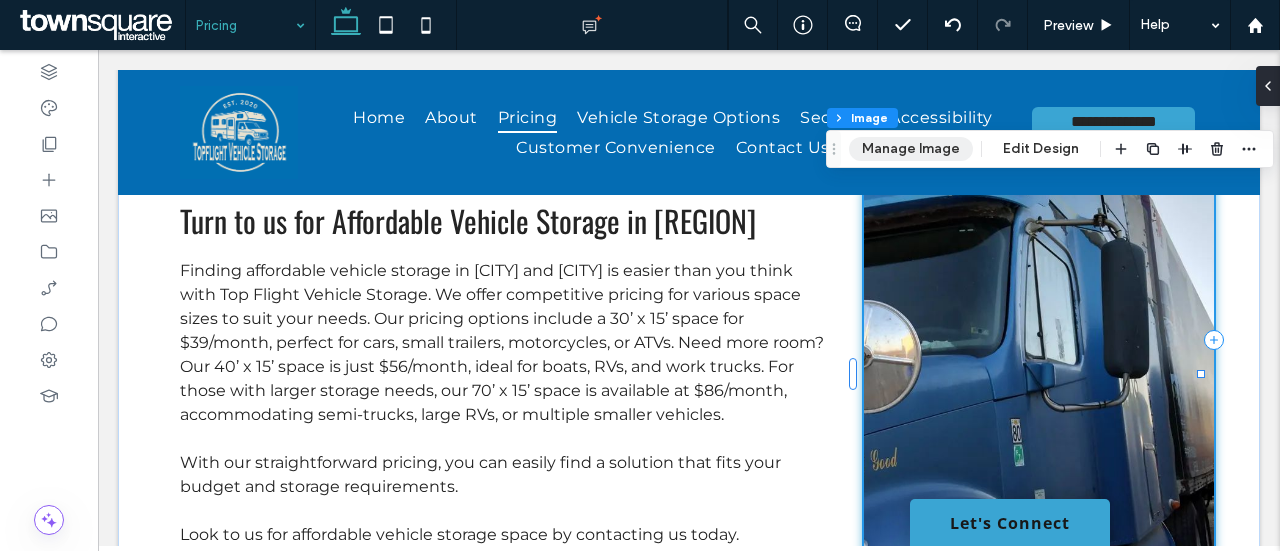 click on "Manage Image" at bounding box center [911, 149] 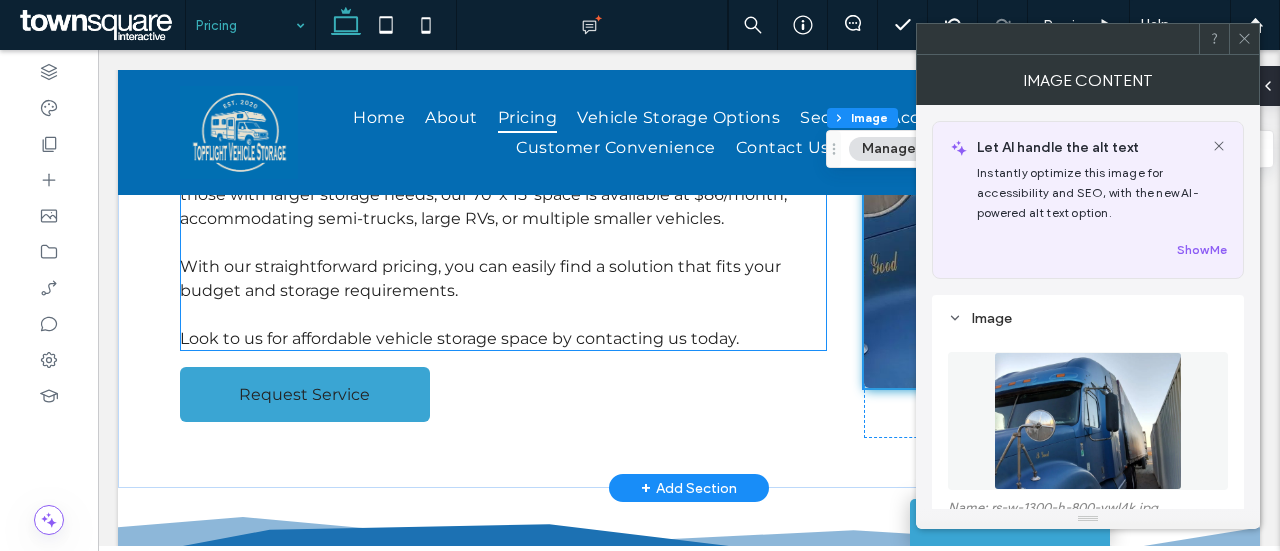scroll, scrollTop: 400, scrollLeft: 0, axis: vertical 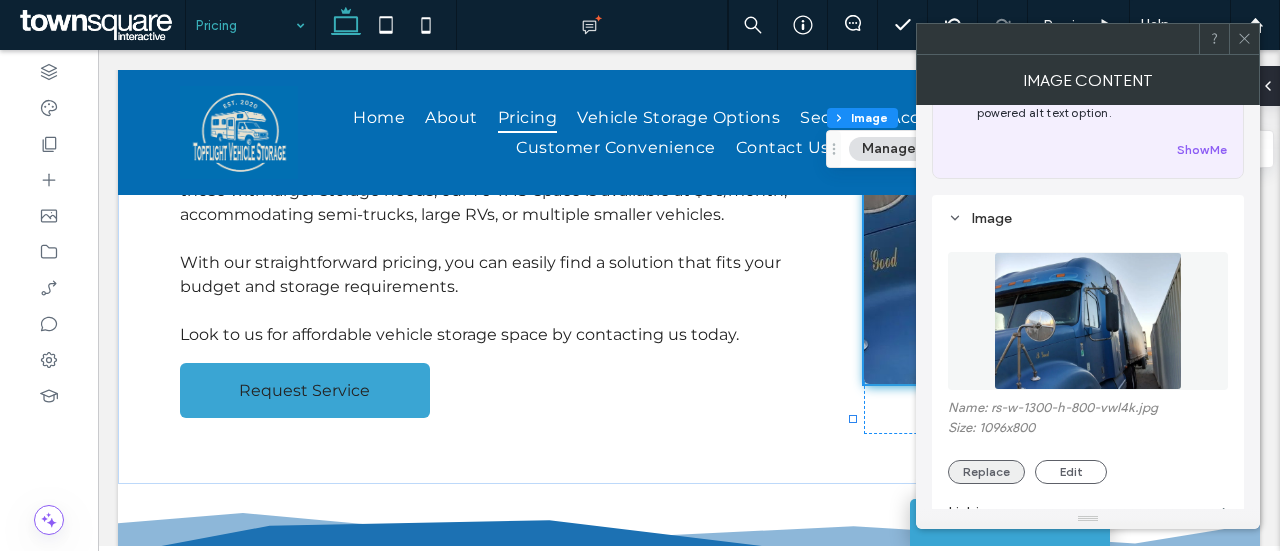 click on "Replace" at bounding box center (986, 472) 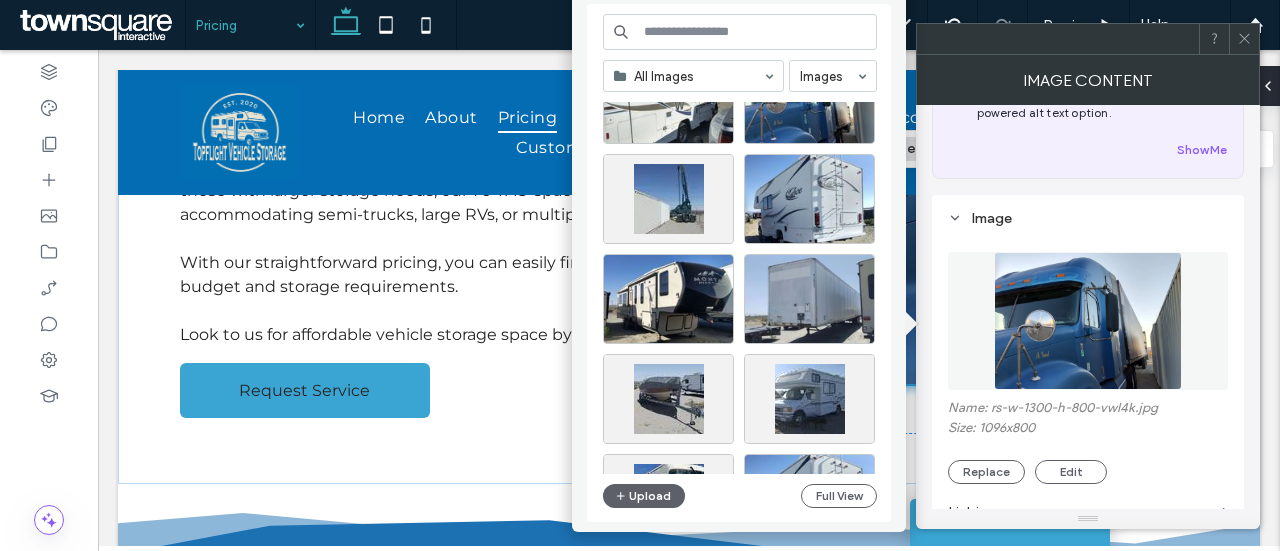 scroll, scrollTop: 657, scrollLeft: 0, axis: vertical 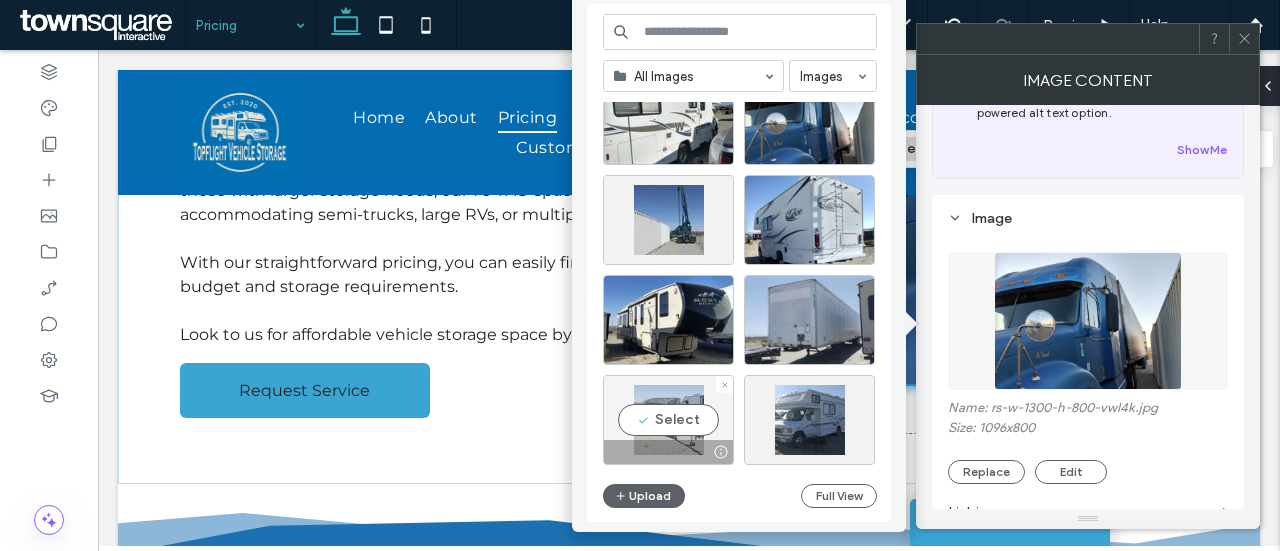 click on "Select" at bounding box center [668, 420] 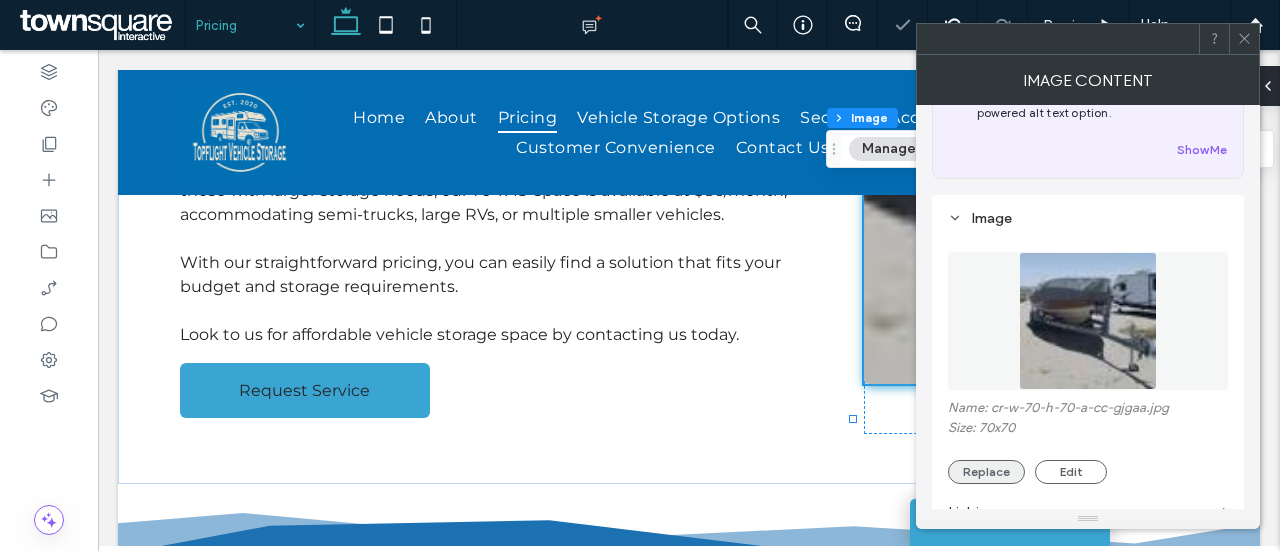 click on "Replace" at bounding box center (986, 472) 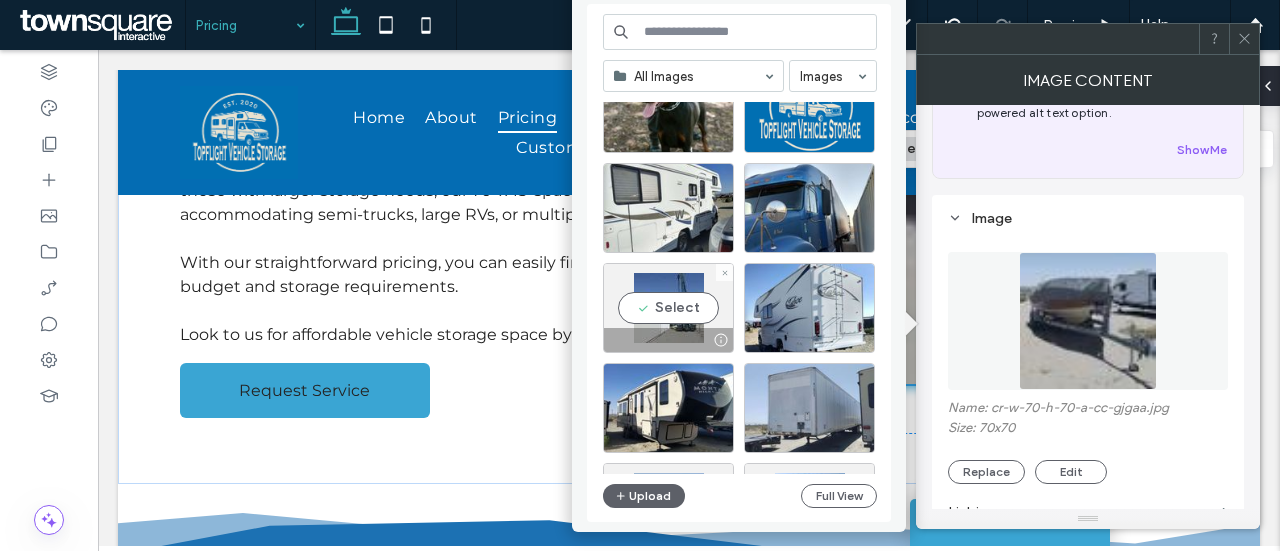 scroll, scrollTop: 600, scrollLeft: 0, axis: vertical 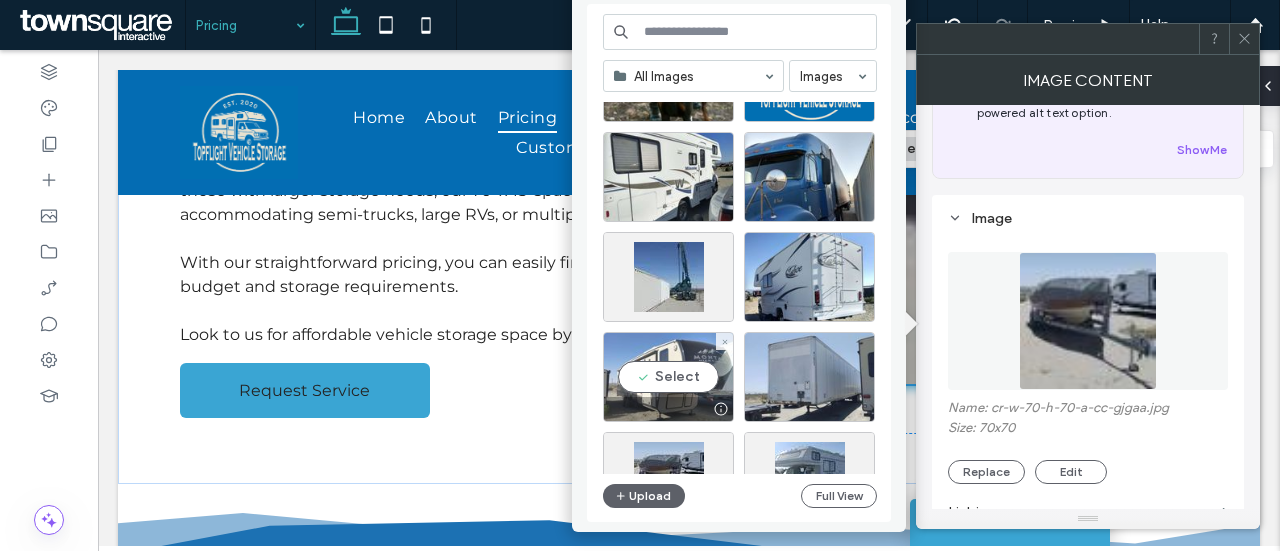 click on "Select" at bounding box center [668, 377] 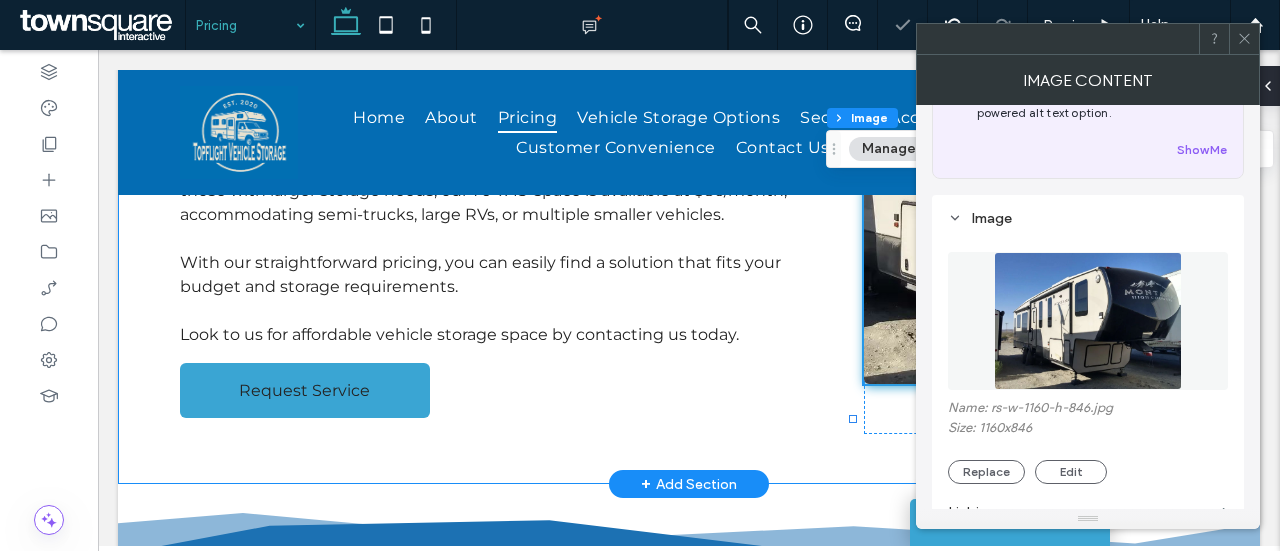 click on "Find the Perfect Space for Less
Turn to us for Affordable Vehicle Storage in Southern California
Finding affordable vehicle storage in El Mirage and Adelanto is easier than you think with Top Flight Vehicle Storage. We offer competitive pricing for various space sizes to suit your needs. Our pricing options include a 30’ x 15’ space for $39/month, perfect for cars, small trailers, motorcycles, or ATVs. Need more room? Our 40’ x 15’ space is just $56/month, ideal for boats, RVs, and work trucks. For those with larger storage needs, our 70’ x 15’ space is available at $86/month, accommodating semi-trucks, large RVs, or multiple smaller vehicles. With our straightforward pricing, you can easily find a solution that fits your budget and storage requirements. Look to us for affordable vehicle storage space by contacting us today.
Request Service" at bounding box center (689, 139) 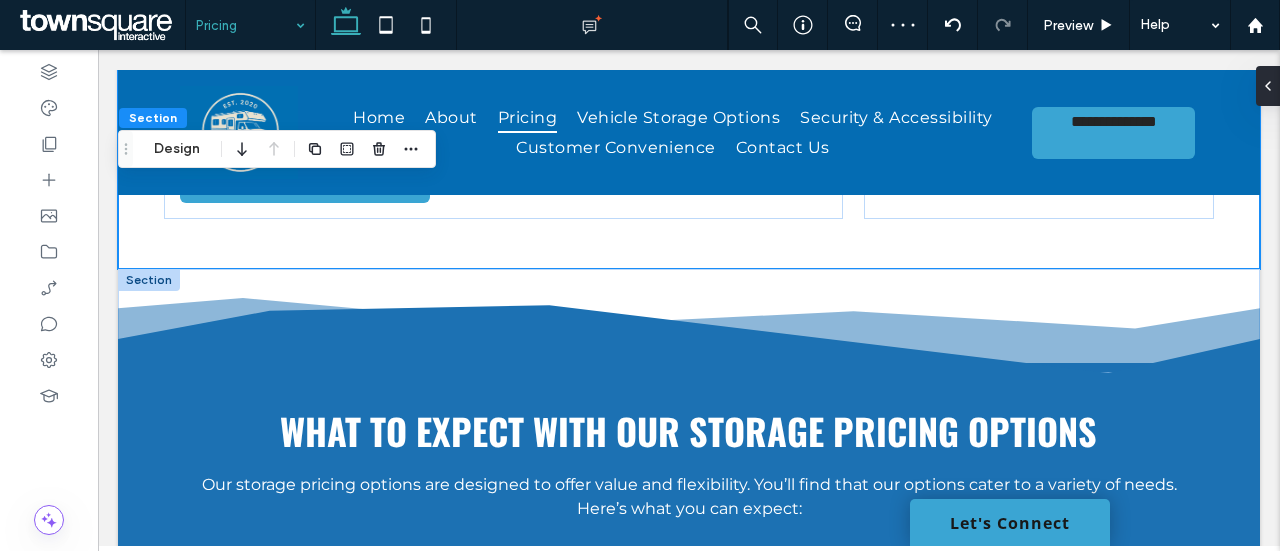 scroll, scrollTop: 700, scrollLeft: 0, axis: vertical 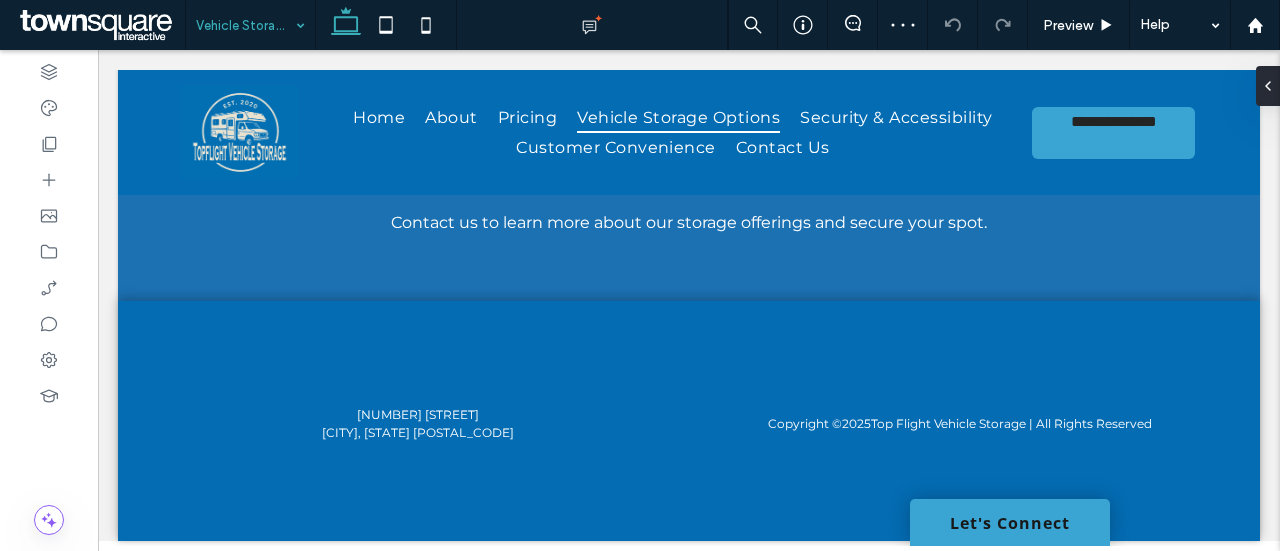 click at bounding box center [245, 25] 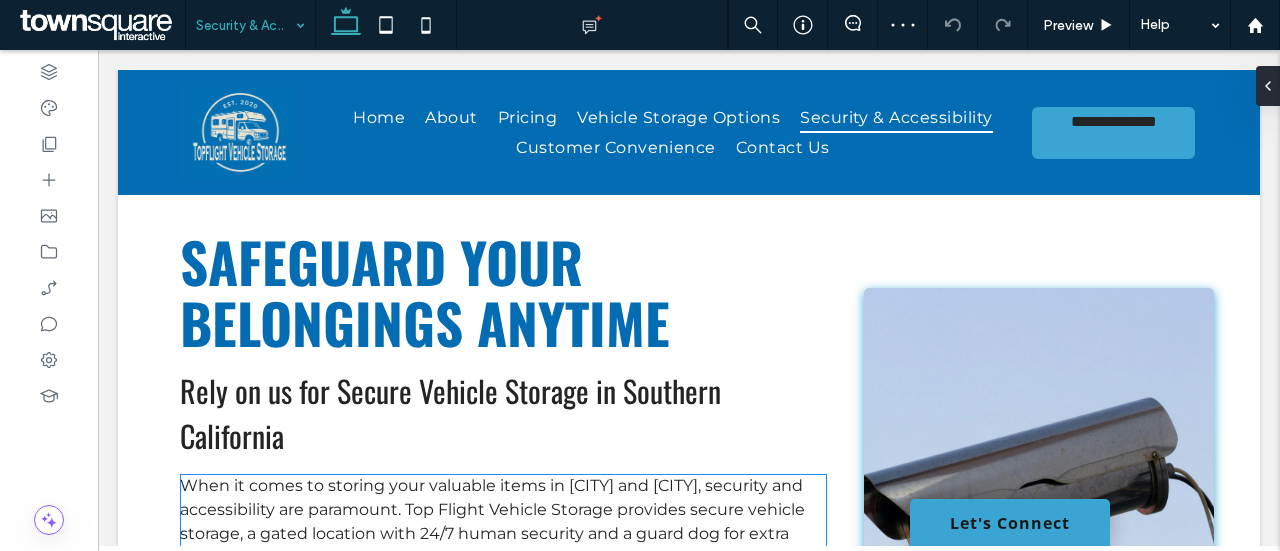 scroll, scrollTop: 0, scrollLeft: 0, axis: both 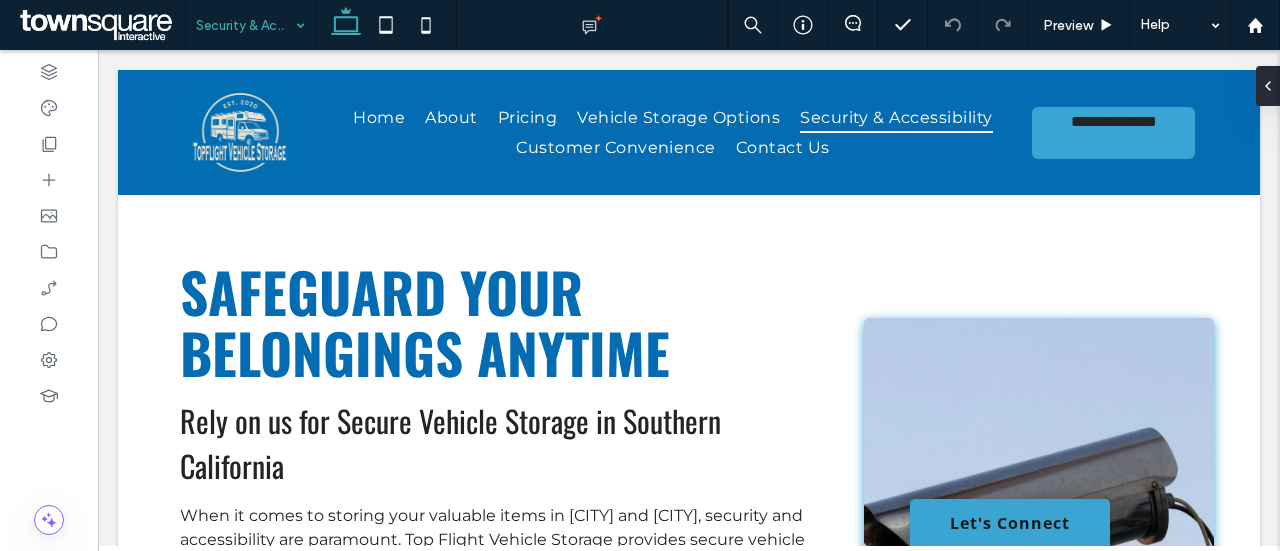 click at bounding box center (245, 25) 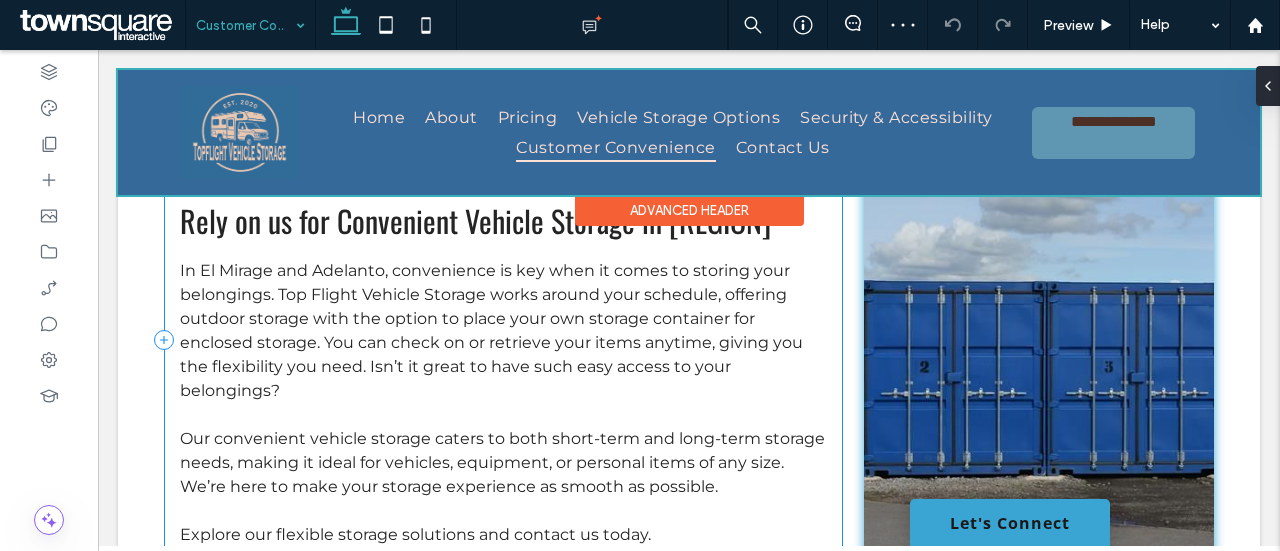 scroll, scrollTop: 400, scrollLeft: 0, axis: vertical 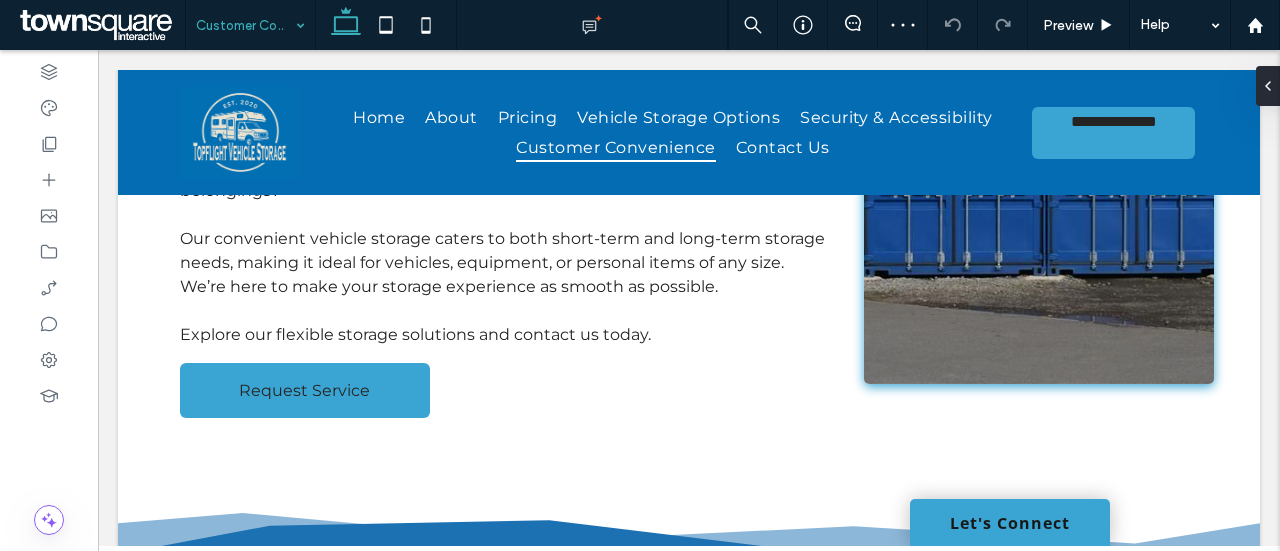 click at bounding box center [245, 25] 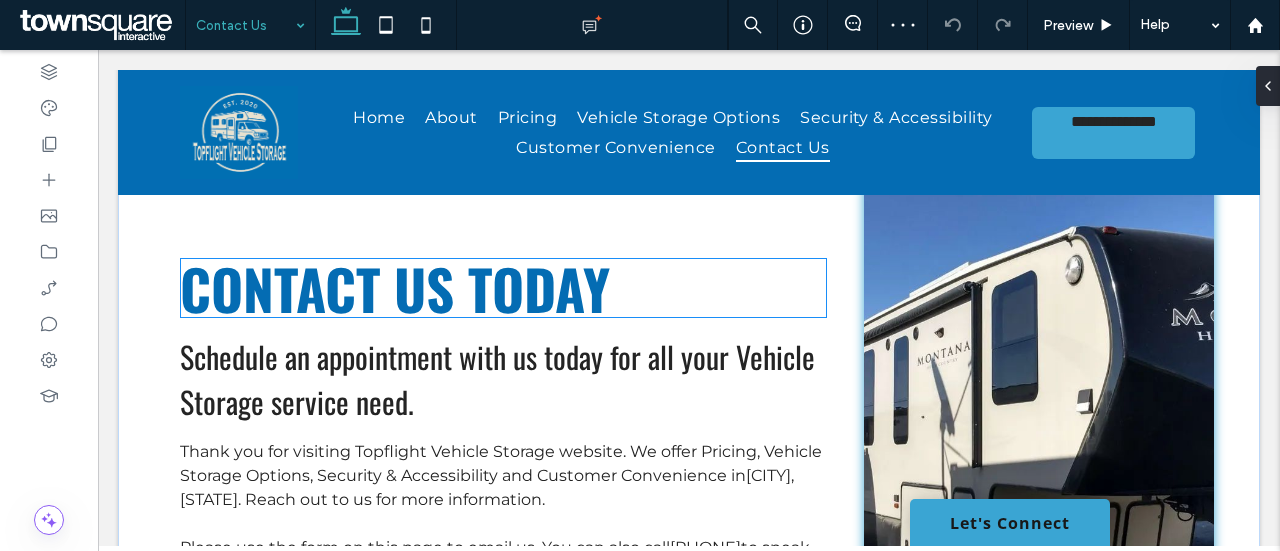 scroll, scrollTop: 100, scrollLeft: 0, axis: vertical 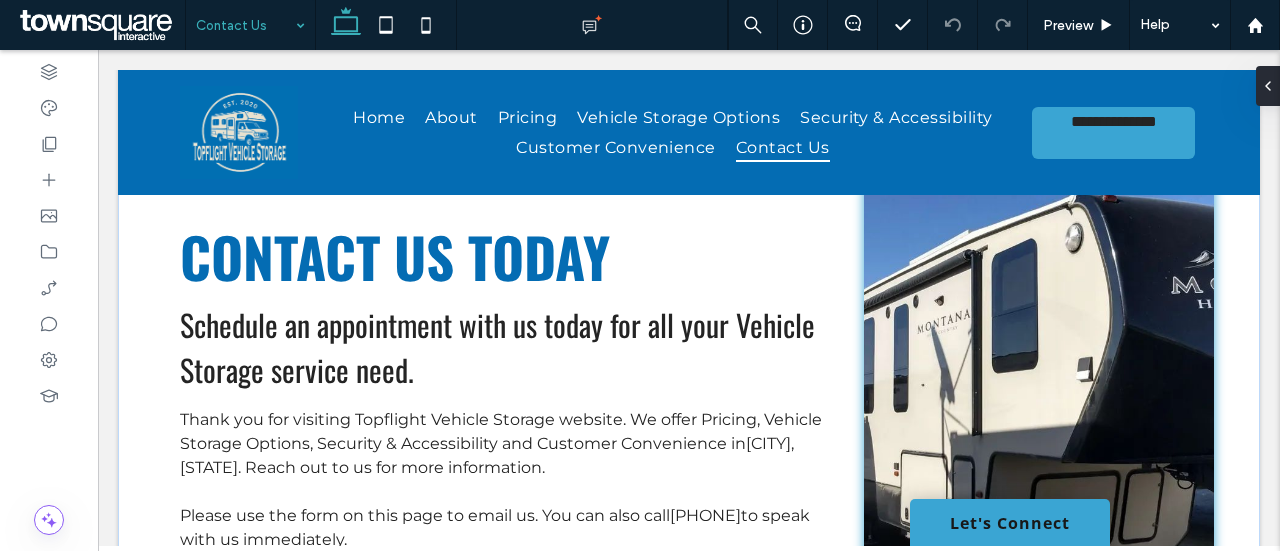 click at bounding box center [1039, 389] 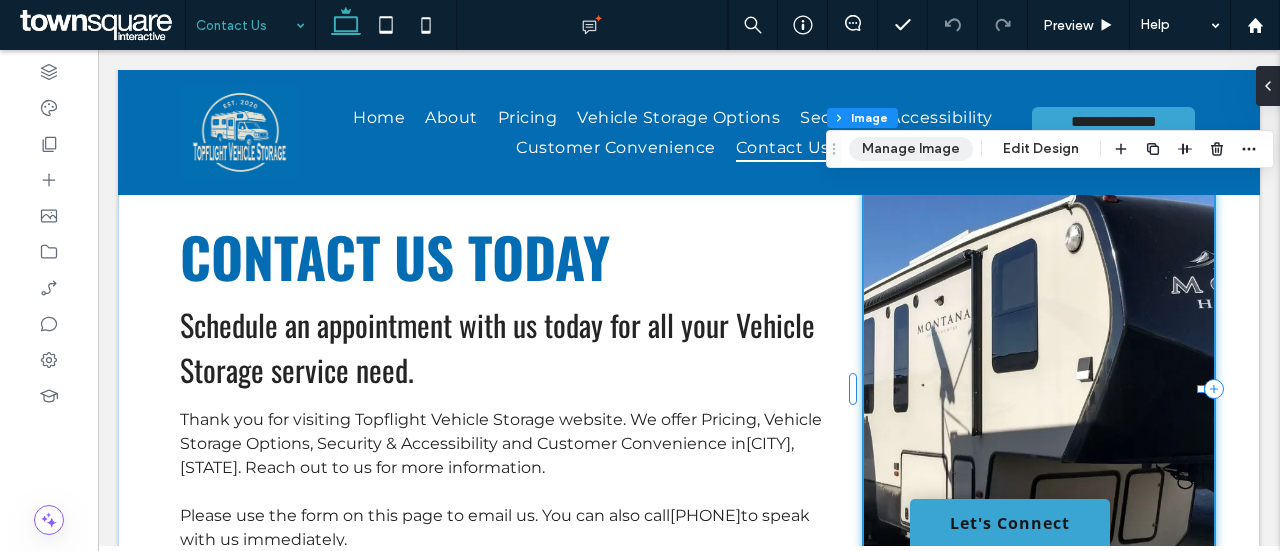 click on "Manage Image" at bounding box center [911, 149] 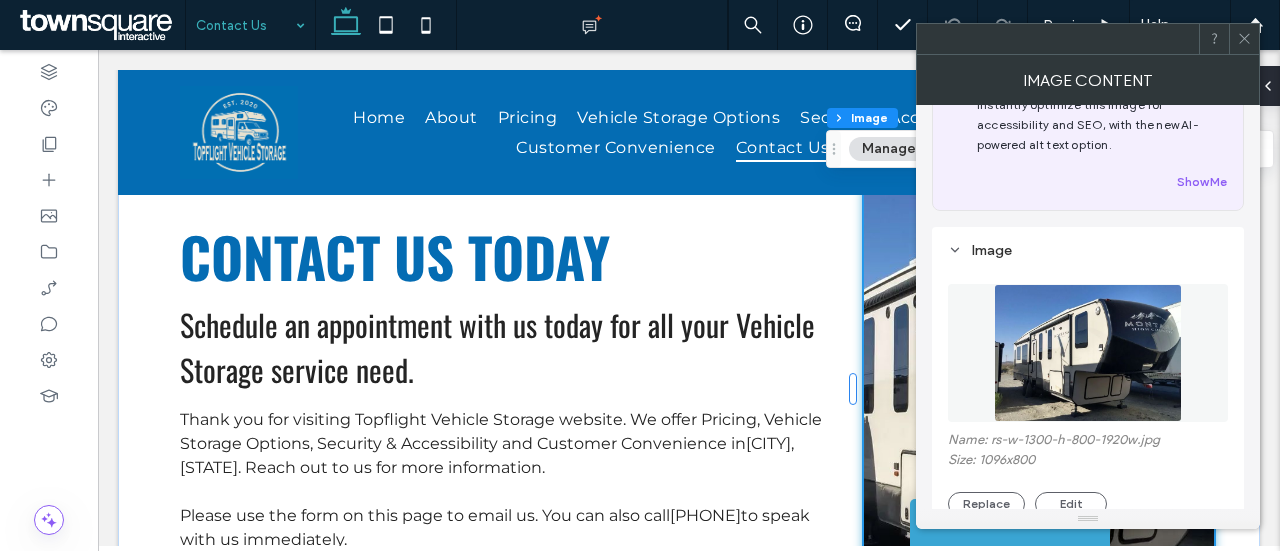 scroll, scrollTop: 100, scrollLeft: 0, axis: vertical 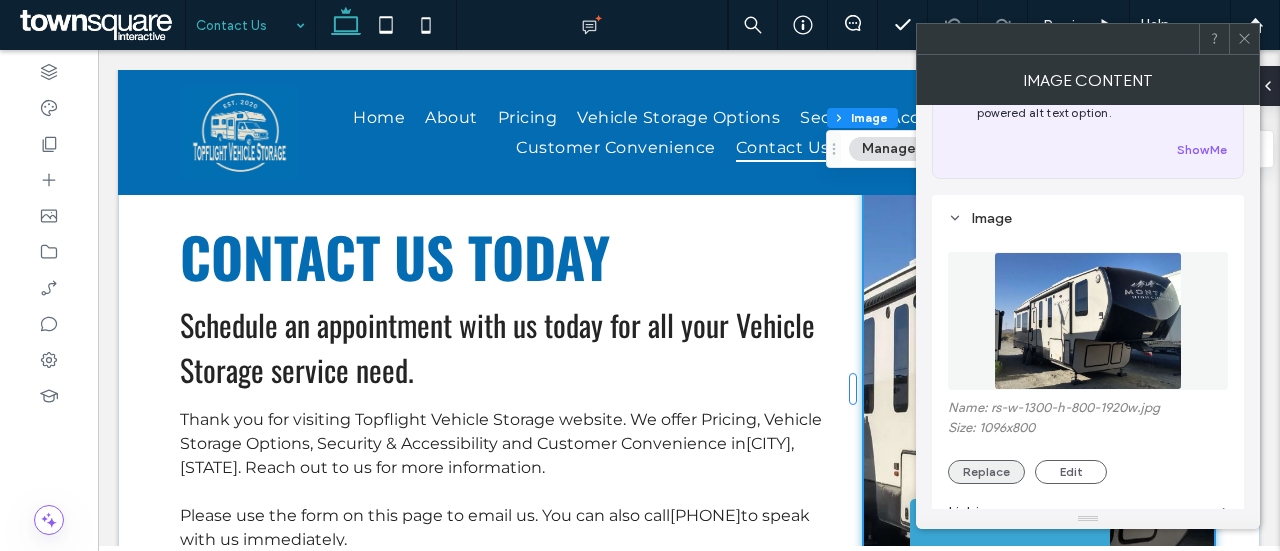 click on "Replace" at bounding box center [986, 472] 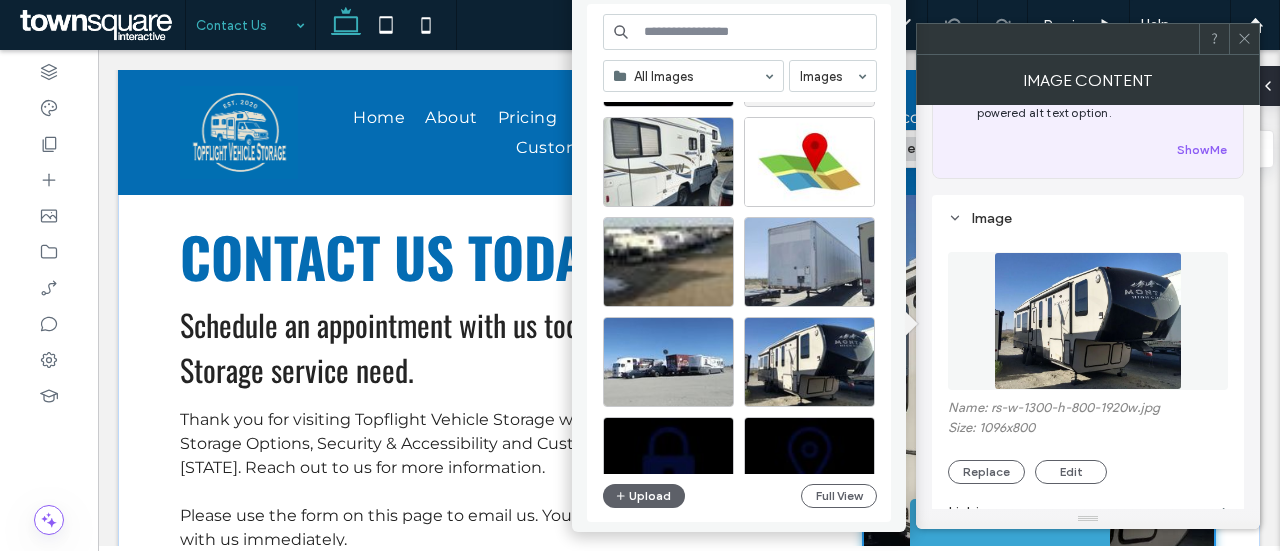 scroll, scrollTop: 1557, scrollLeft: 0, axis: vertical 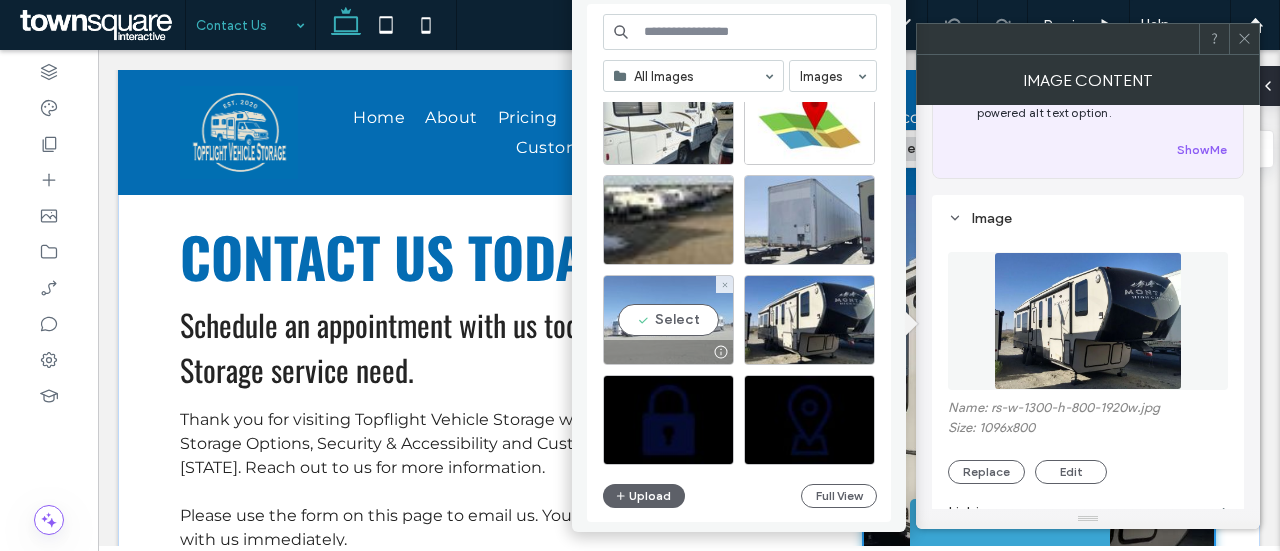 click on "Select" at bounding box center [668, 320] 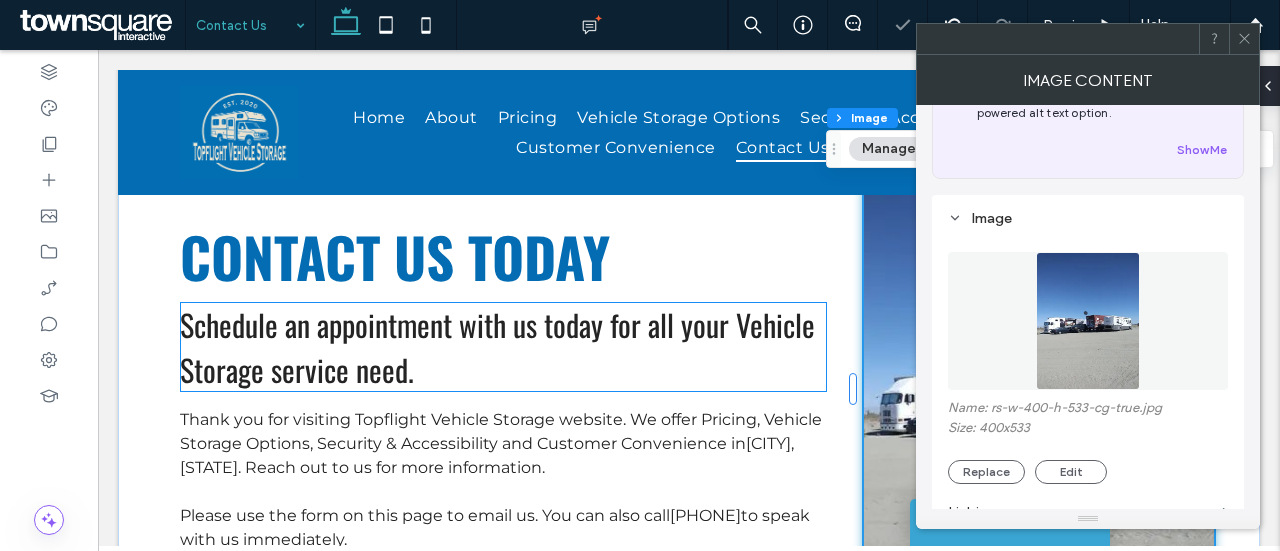 click on "Contact us today" at bounding box center [503, 256] 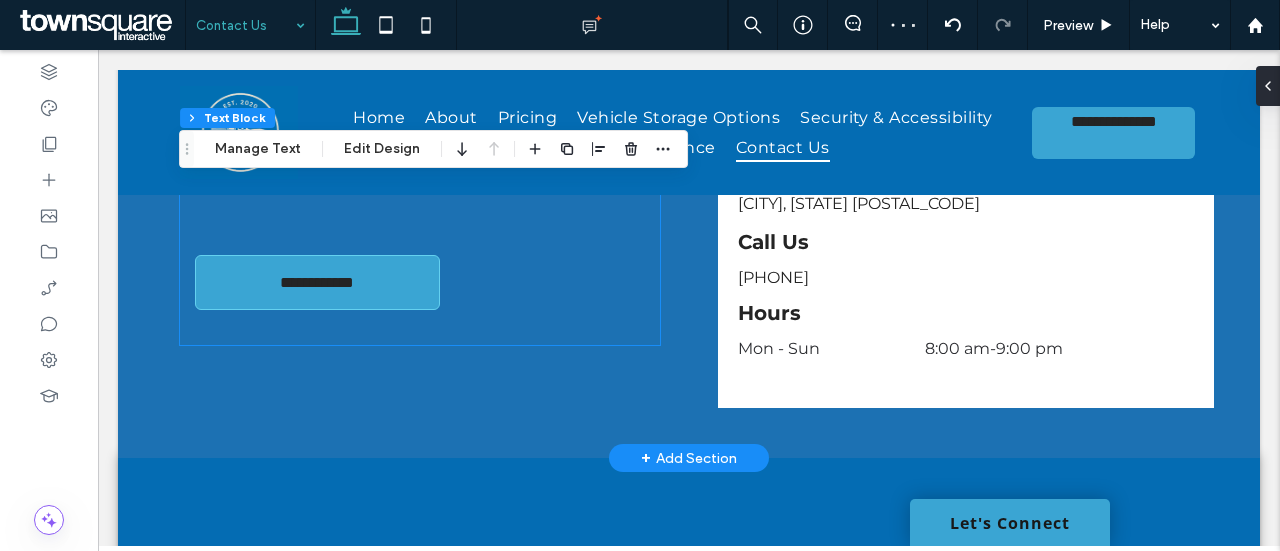 scroll, scrollTop: 1200, scrollLeft: 0, axis: vertical 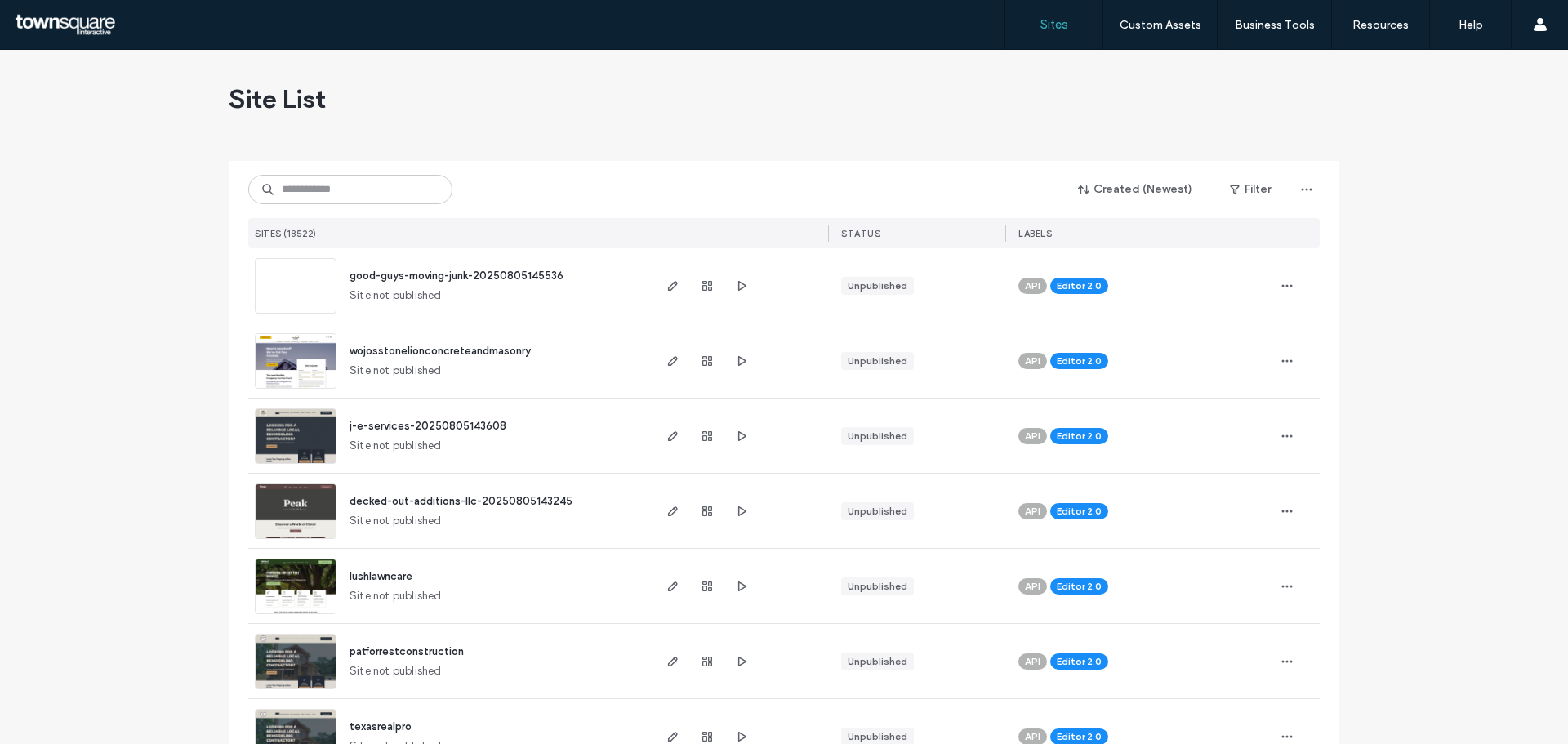 click at bounding box center (296, 390) 